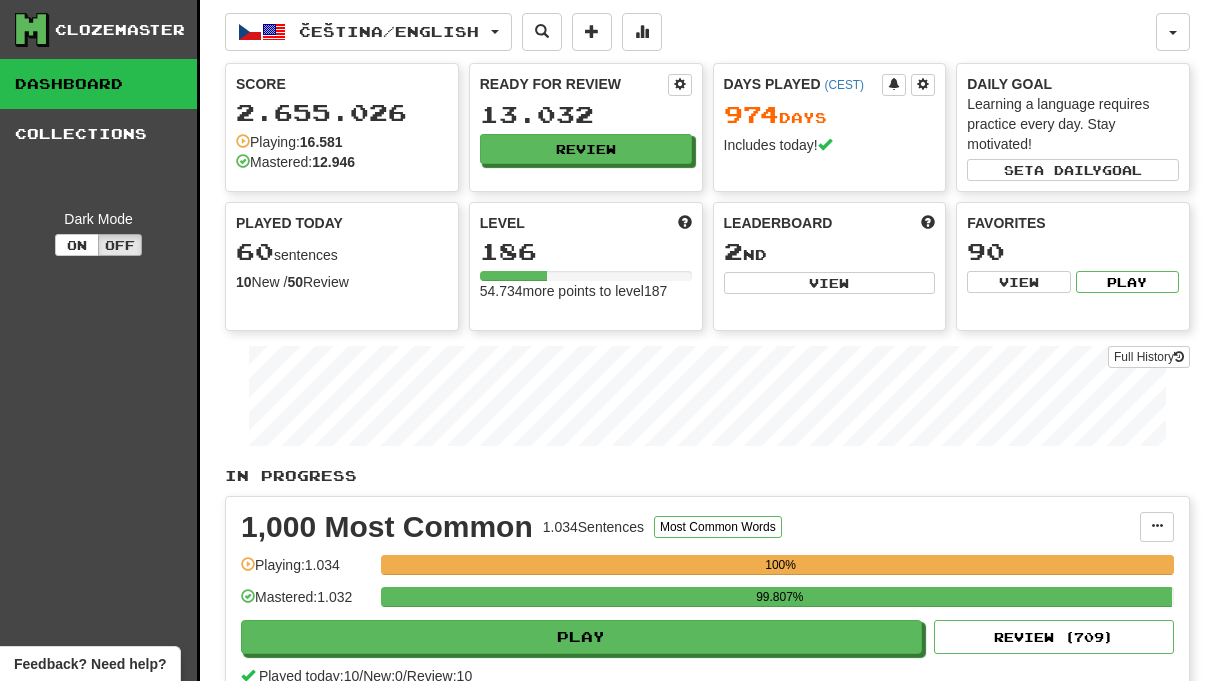 scroll, scrollTop: 0, scrollLeft: 0, axis: both 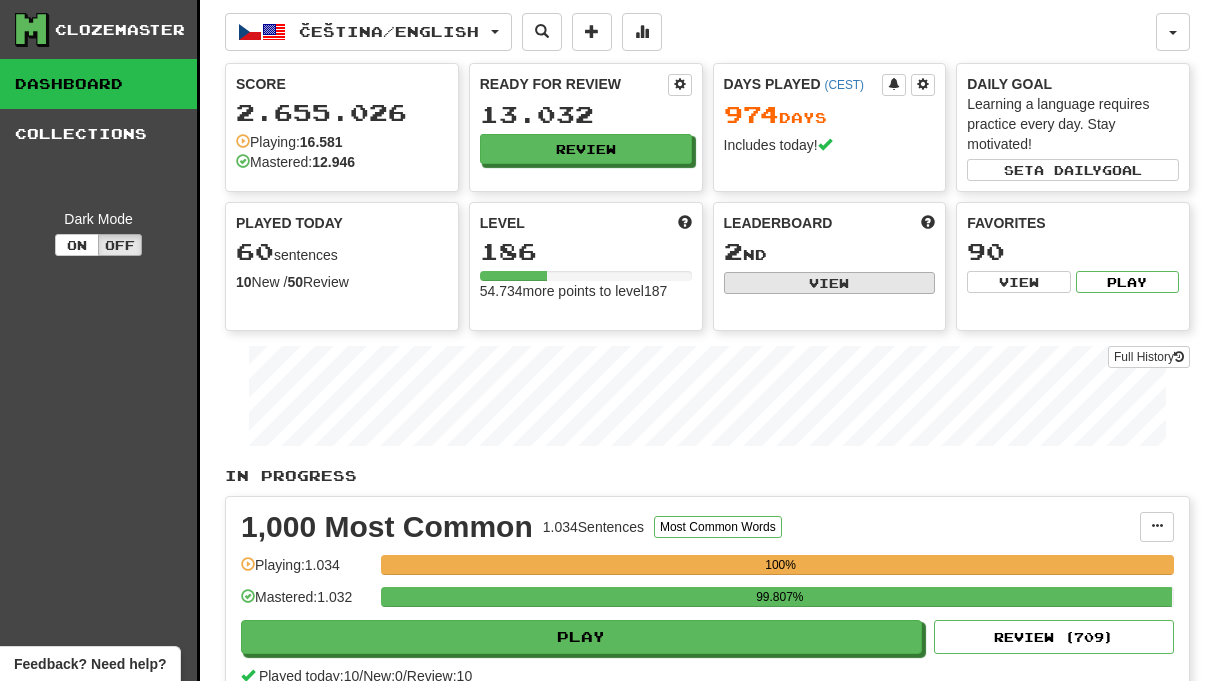 click on "View" at bounding box center [830, 283] 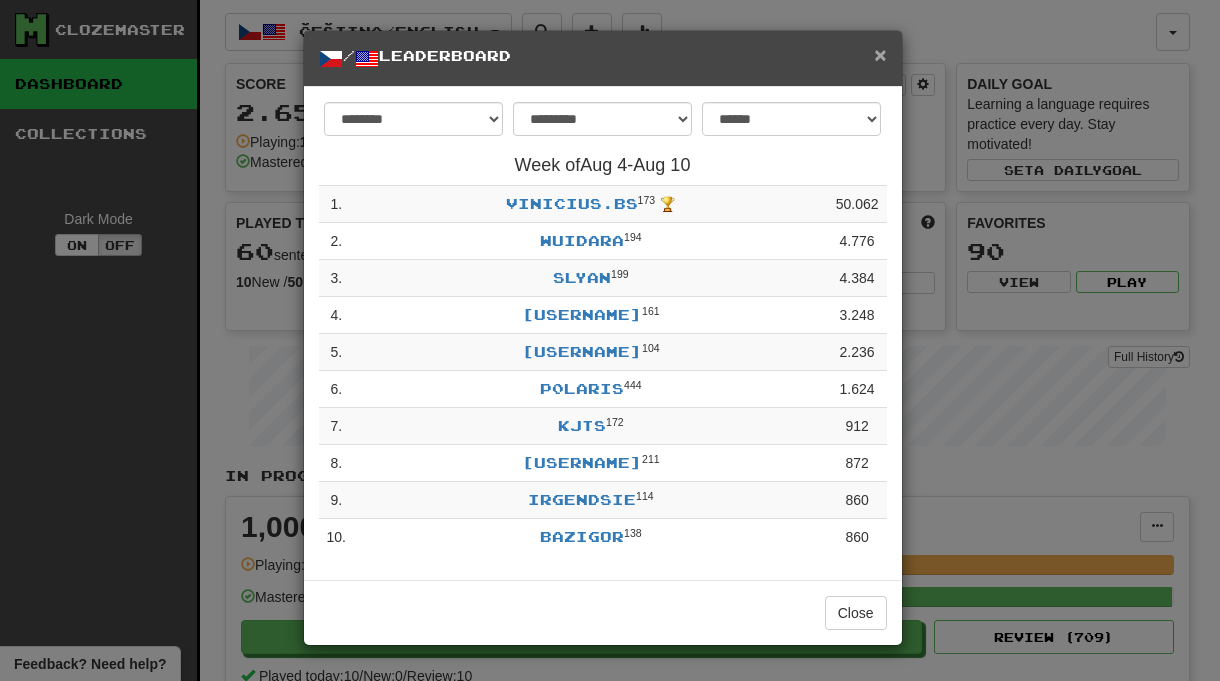 click on "×" at bounding box center (880, 54) 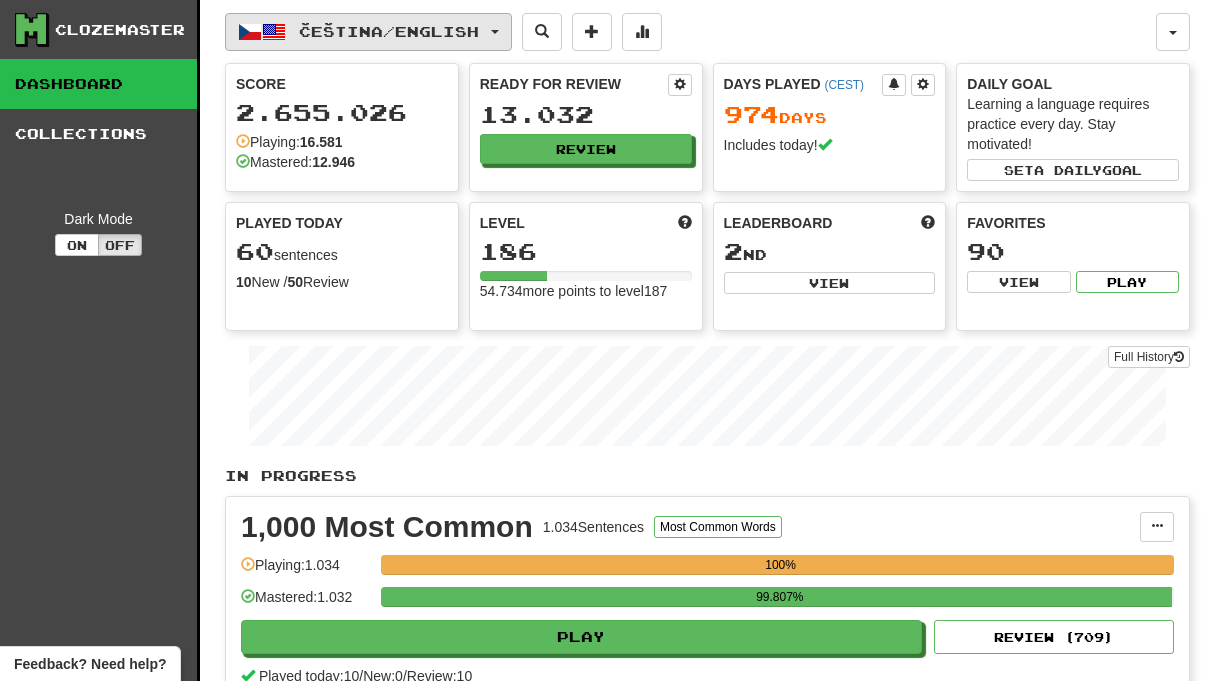 click on "Čeština  /  English" at bounding box center [389, 31] 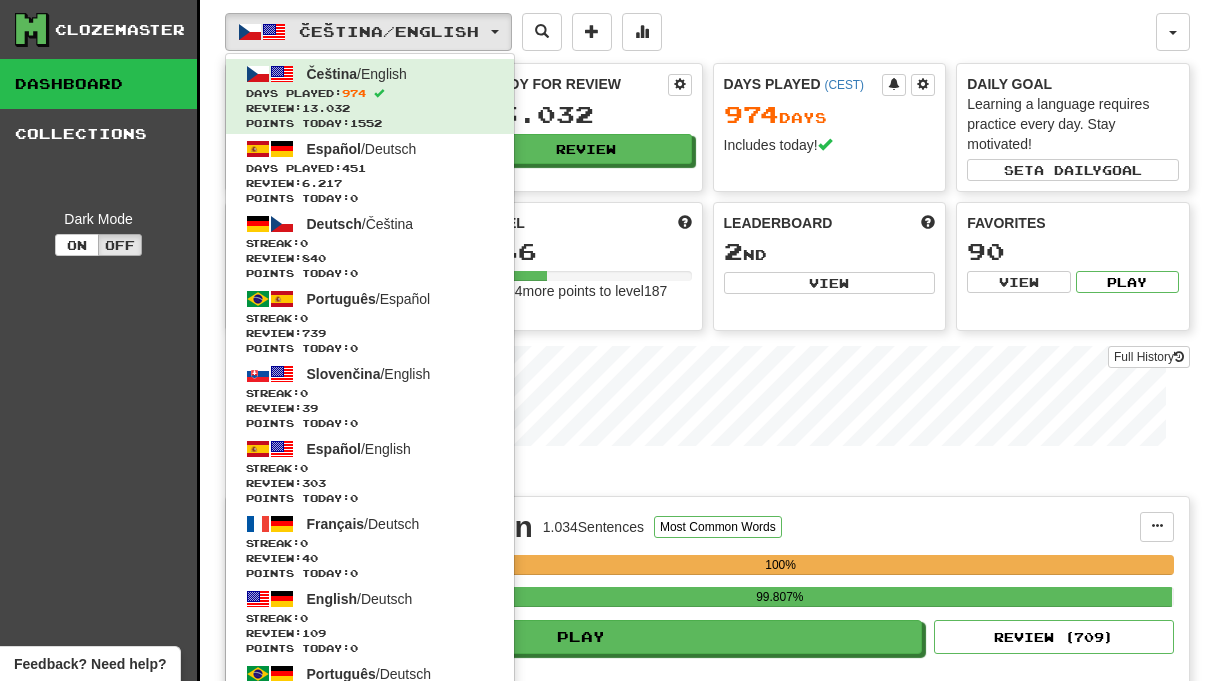 click on "Čeština  /  English Čeština  /  English Days Played:  974   Review:  13.032 Points today:  1552 Español  /  Deutsch Days Played:  451   Review:  6.217 Points today:  0 Deutsch  /  Čeština Streak:  0   Review:  840 Points today:  0 Português  /  Español Streak:  0   Review:  739 Points today:  0 Slovenčina  /  English Streak:  0   Review:  39 Points today:  0 Español  /  English Streak:  0   Review:  303 Points today:  0 Français  /  Deutsch Streak:  0   Review:  40 Points today:  0 English  /  Deutsch Streak:  0   Review:  109 Points today:  0 Português  /  Deutsch Streak:  0   Review:  40 Points today:  0 Română  /  English Streak:  0   Review:  20 Points today:  0 Latina  /  English Streak:  0   Review:  30 Points today:  0 Čeština  /  Français Streak:  0   Review:  0 Points today:  0 Deutsch  /  English Streak:  0   Review:  0 Points today:  0 English  /  Čeština Streak:  0   Review:  0 Points today:  0 Hrvatski  /  English Streak:  0   Review:  0 Points today:  0 Português  /  English" at bounding box center (690, 32) 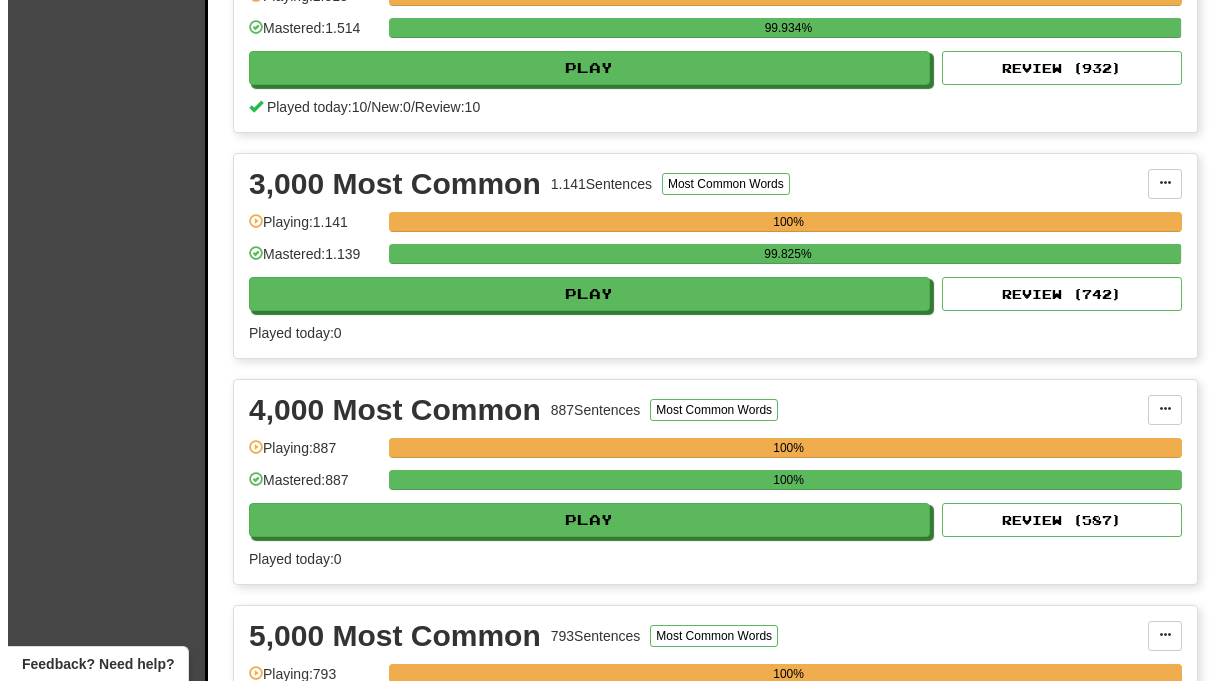 scroll, scrollTop: 846, scrollLeft: 0, axis: vertical 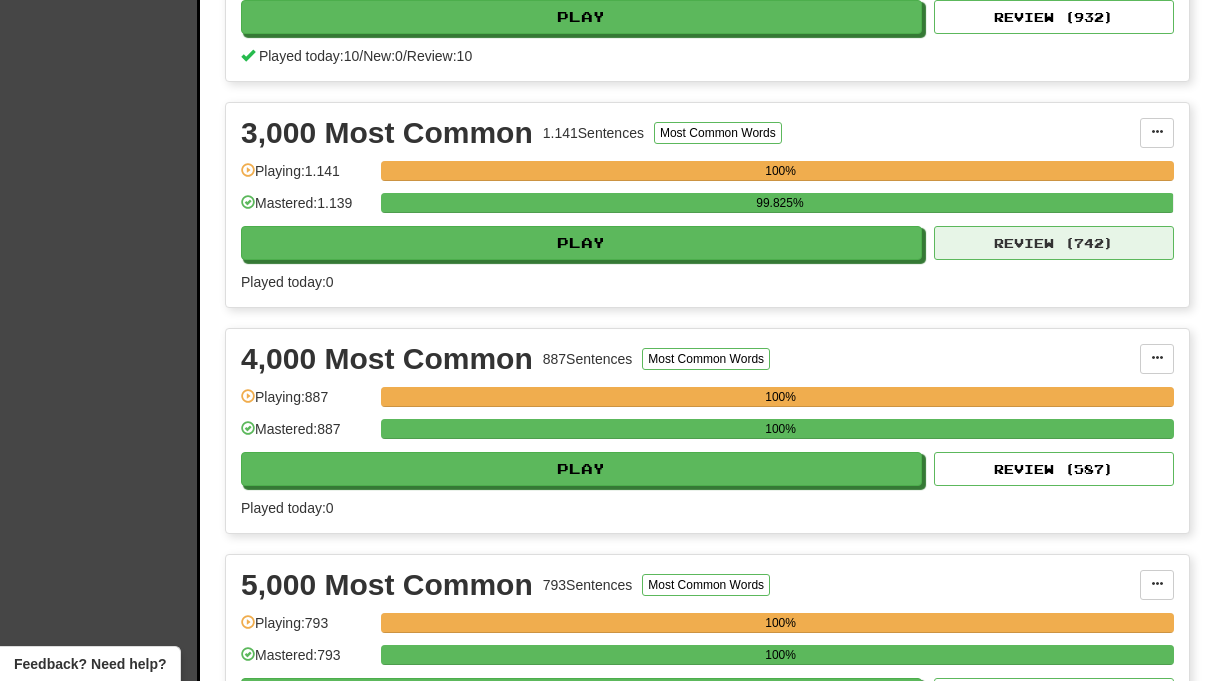 click on "Review ( 742 )" at bounding box center [1054, 243] 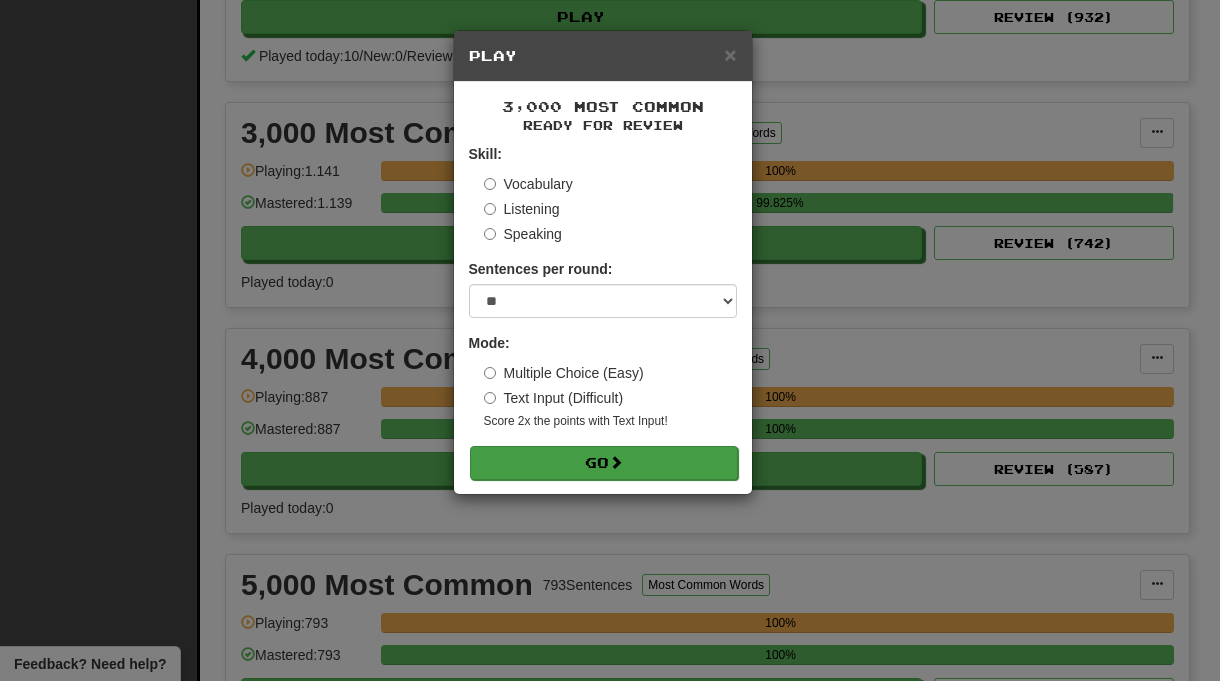 click on "Go" at bounding box center (604, 463) 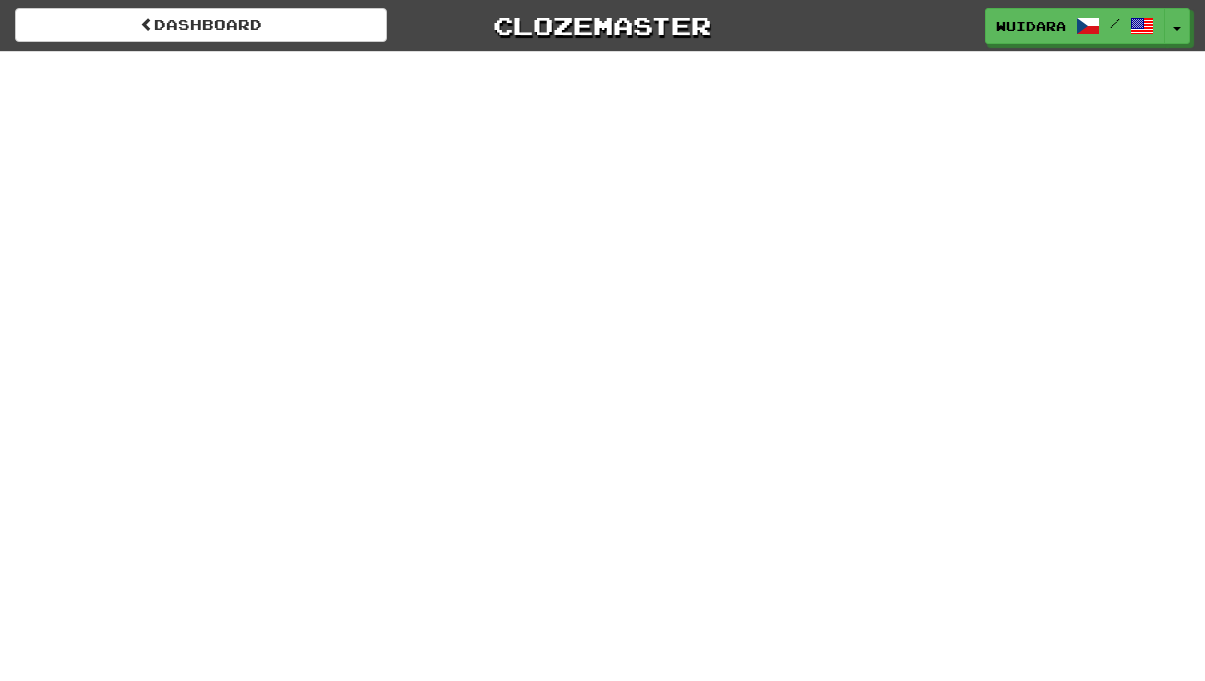 scroll, scrollTop: 0, scrollLeft: 0, axis: both 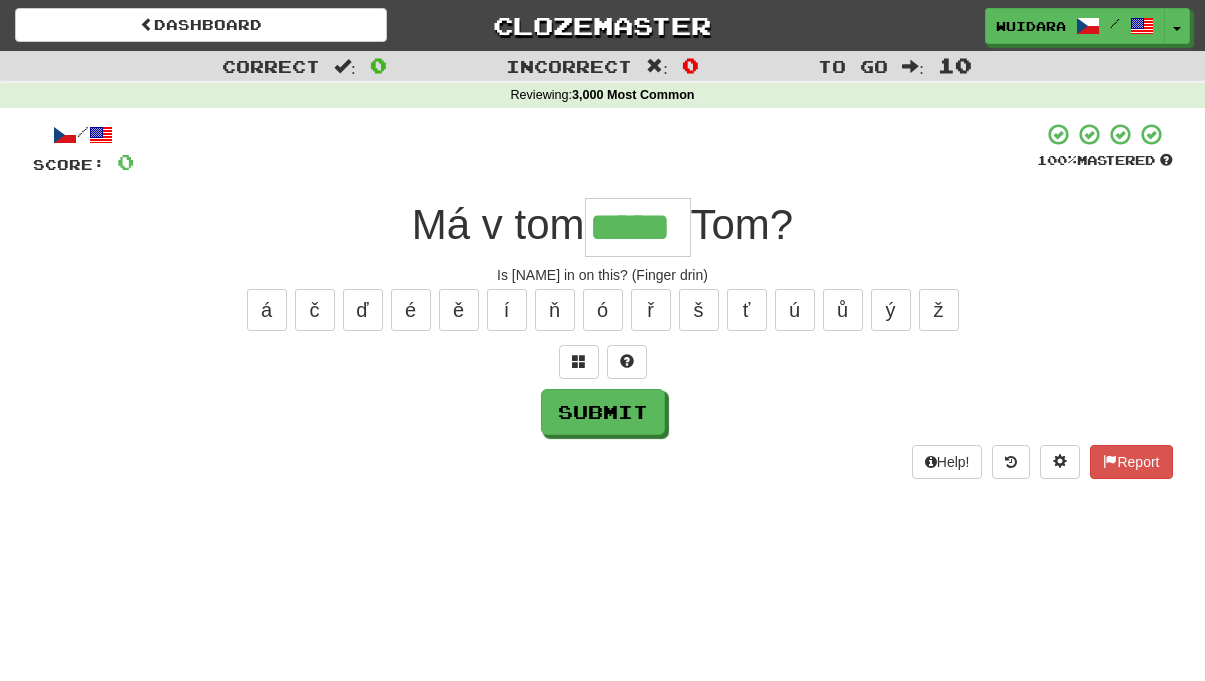 type on "*****" 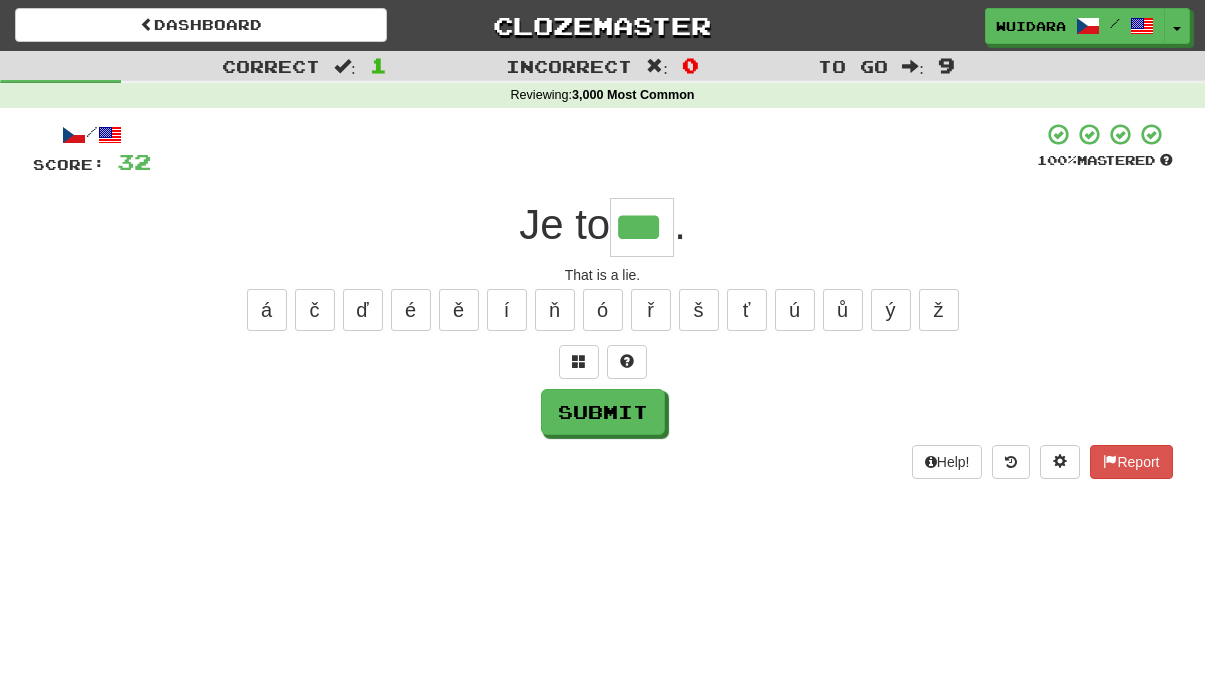 type on "***" 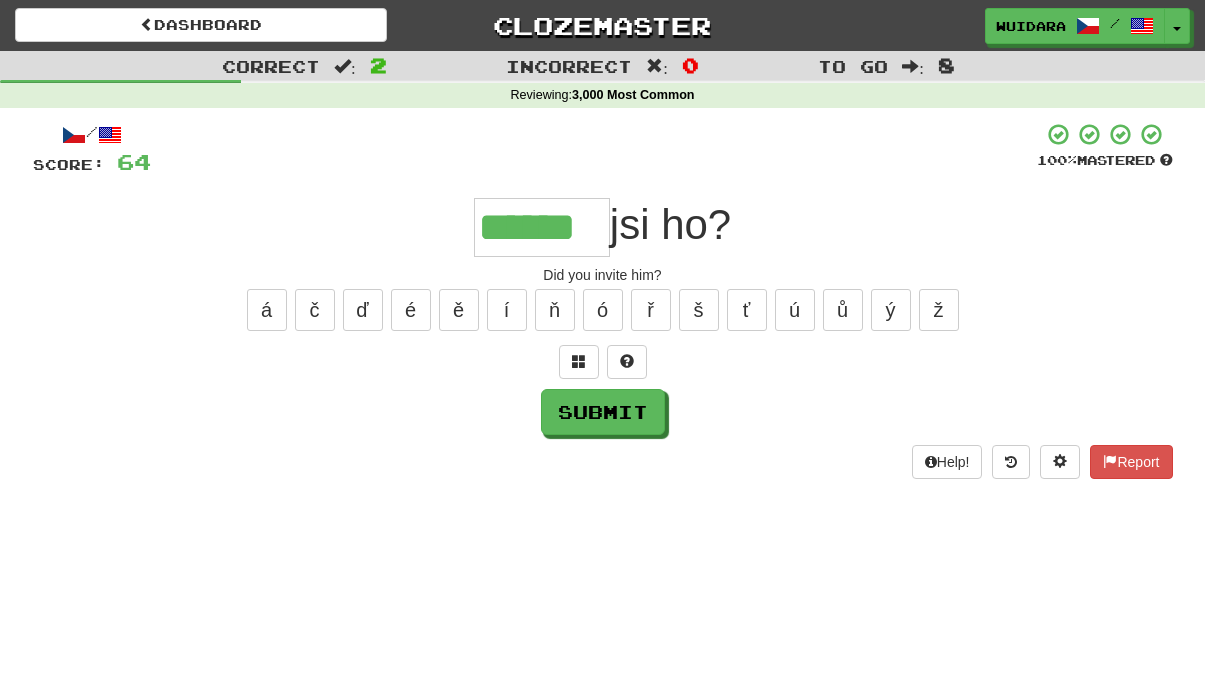 type on "******" 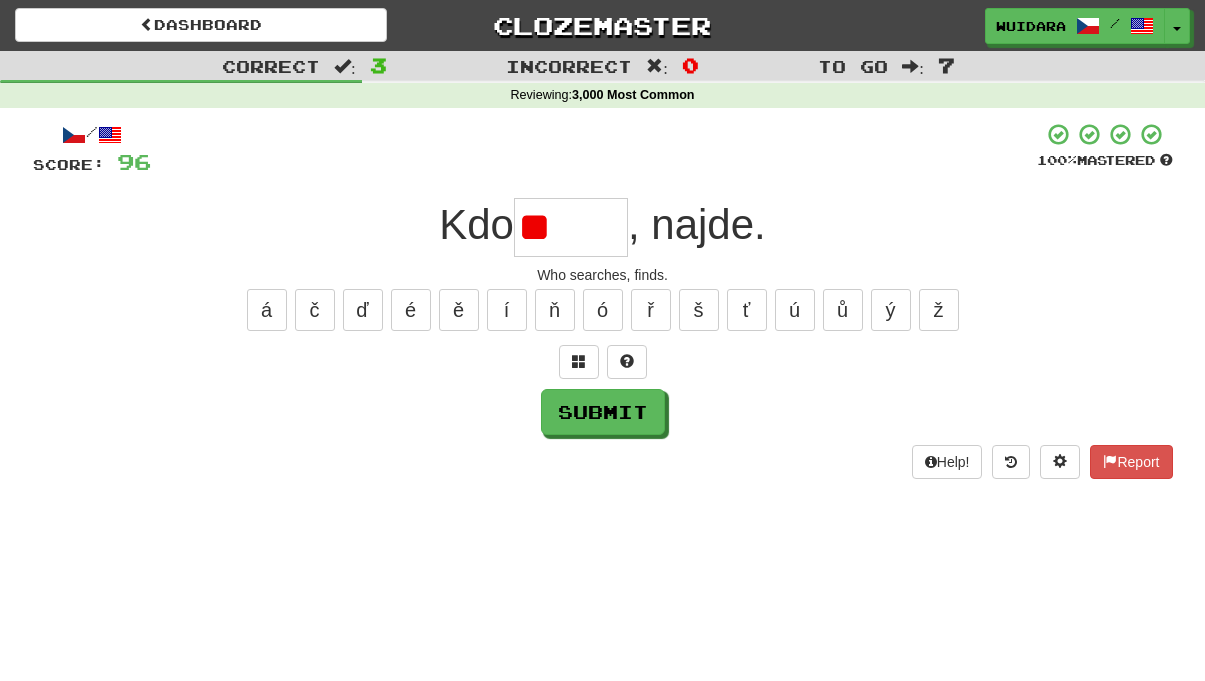 type on "*" 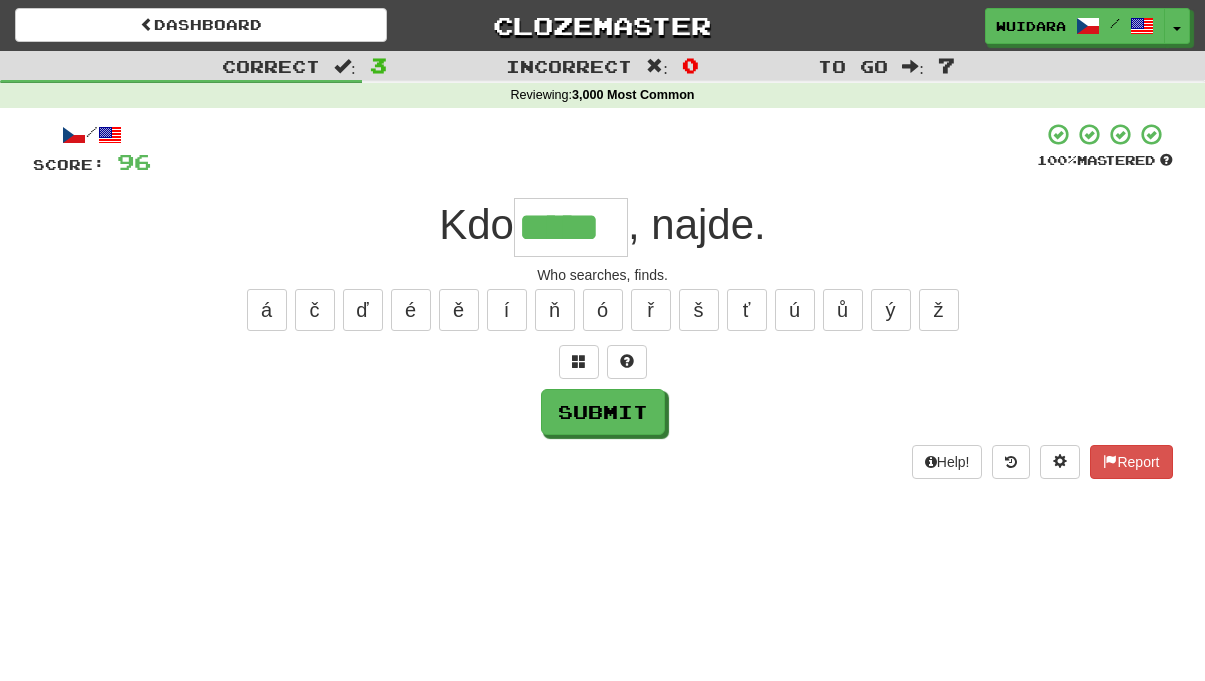 type on "*****" 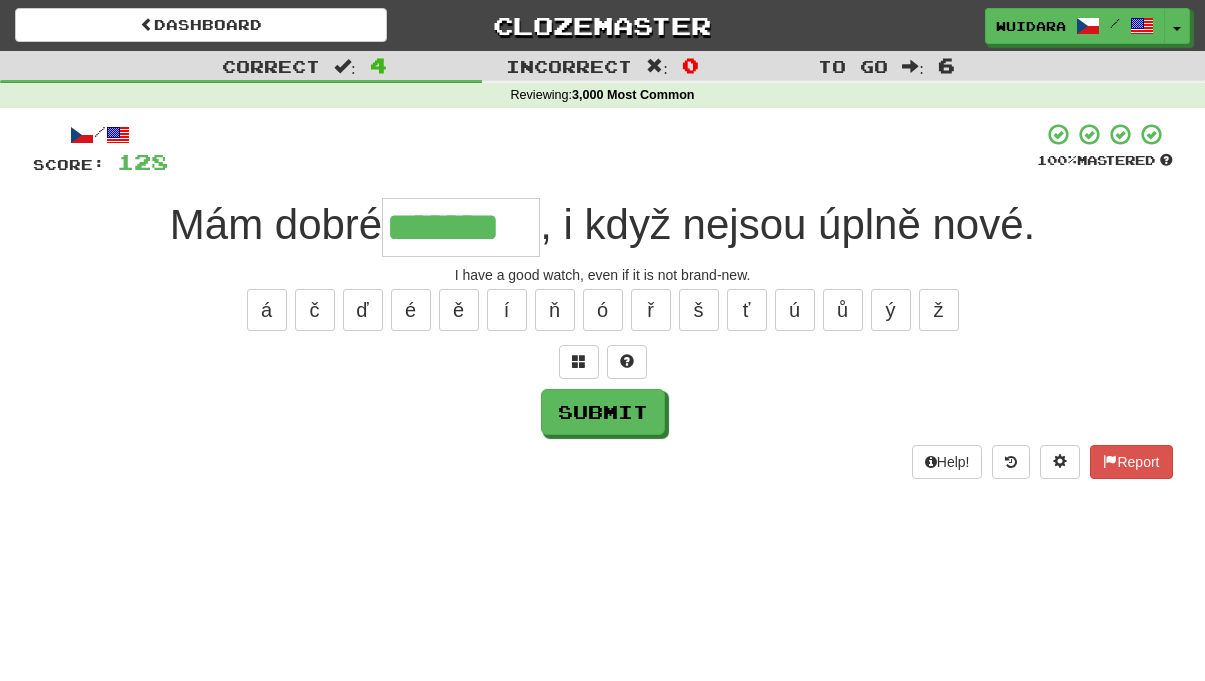 type on "*******" 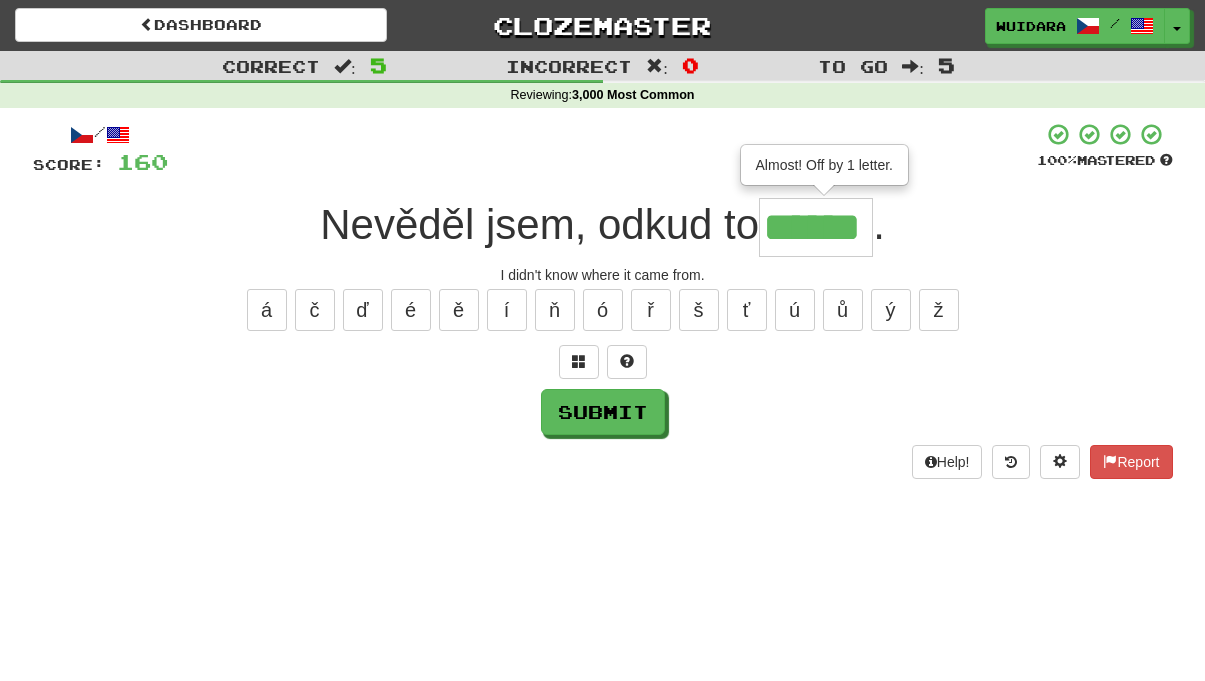 type on "******" 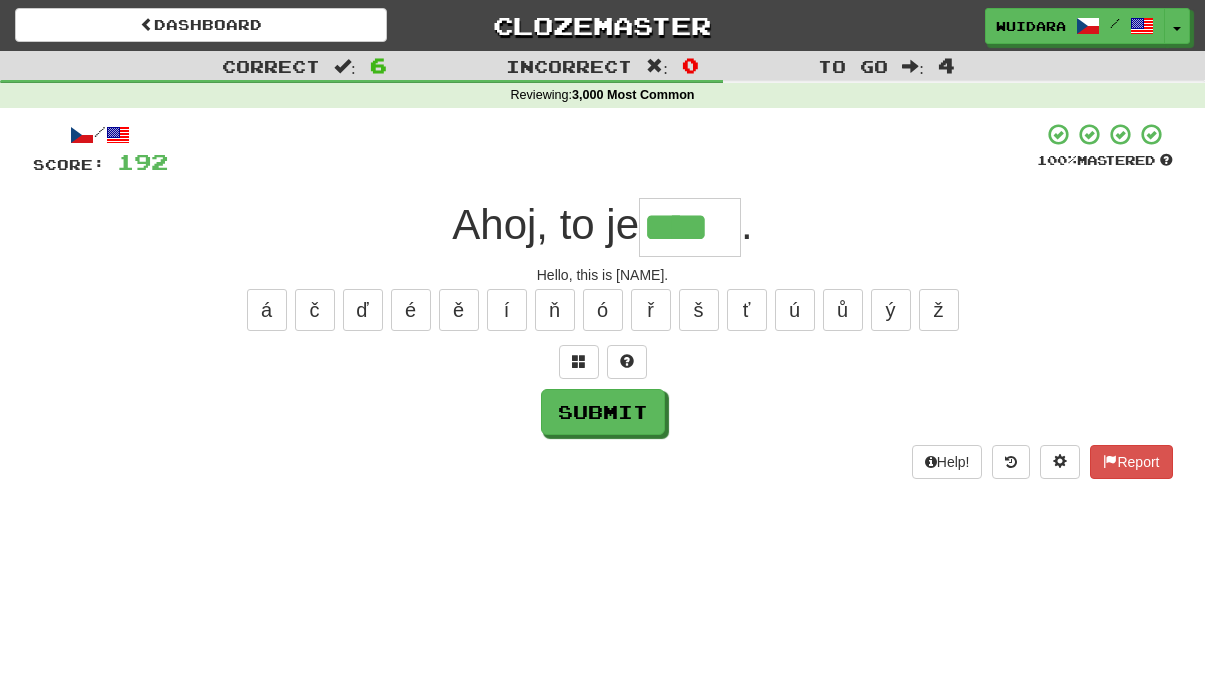 type on "****" 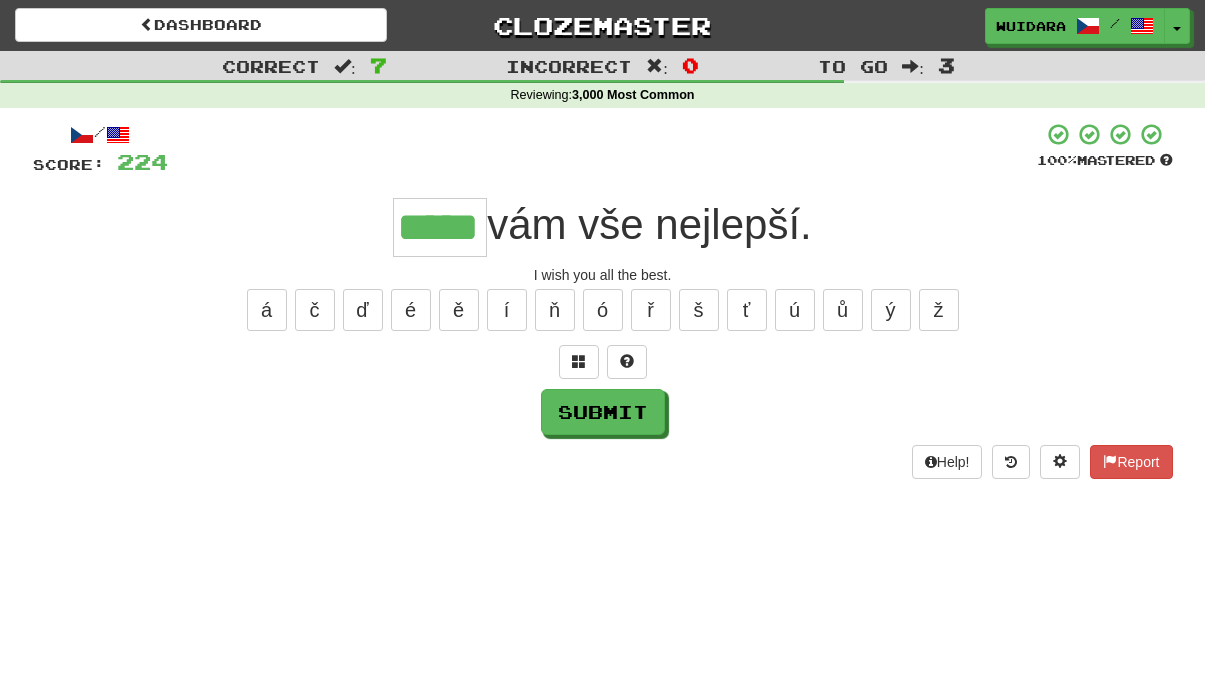 type on "*****" 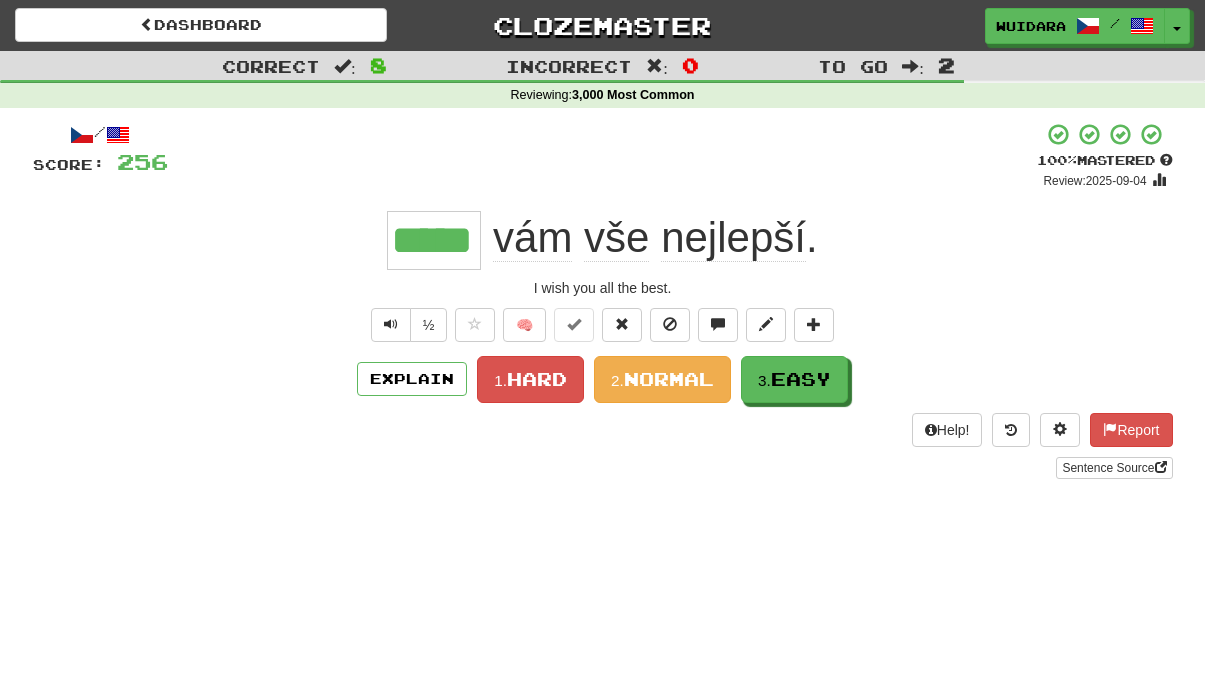 click on "Hard" at bounding box center (537, 379) 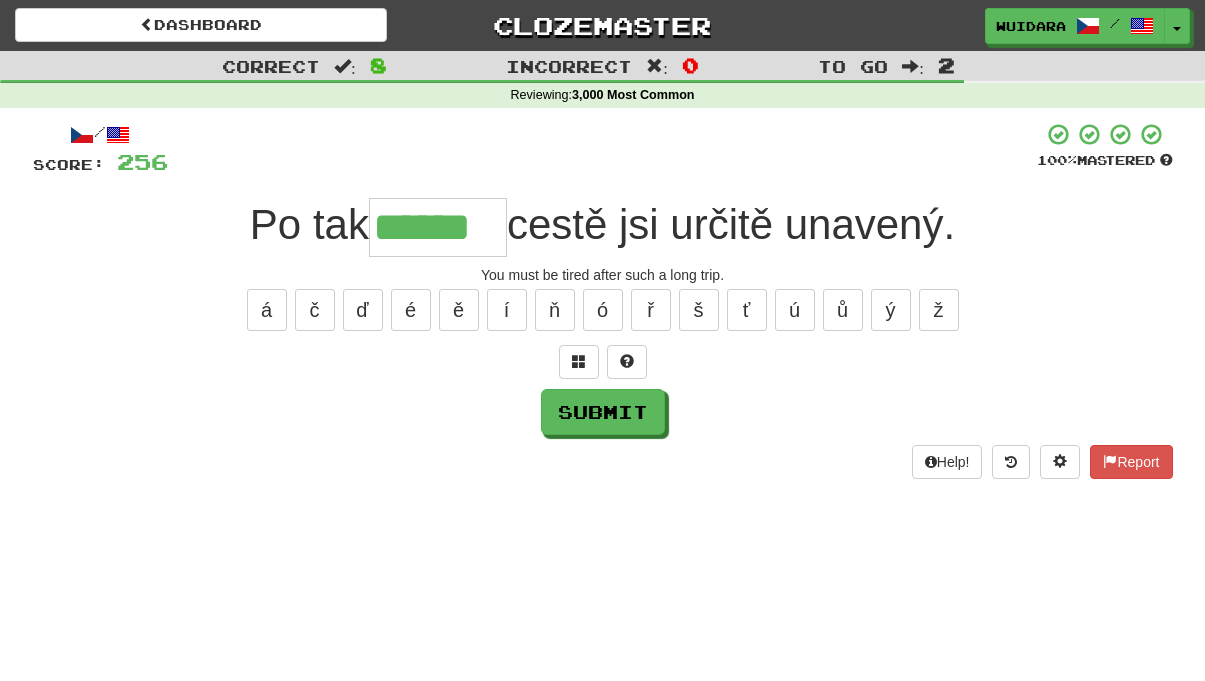 type on "******" 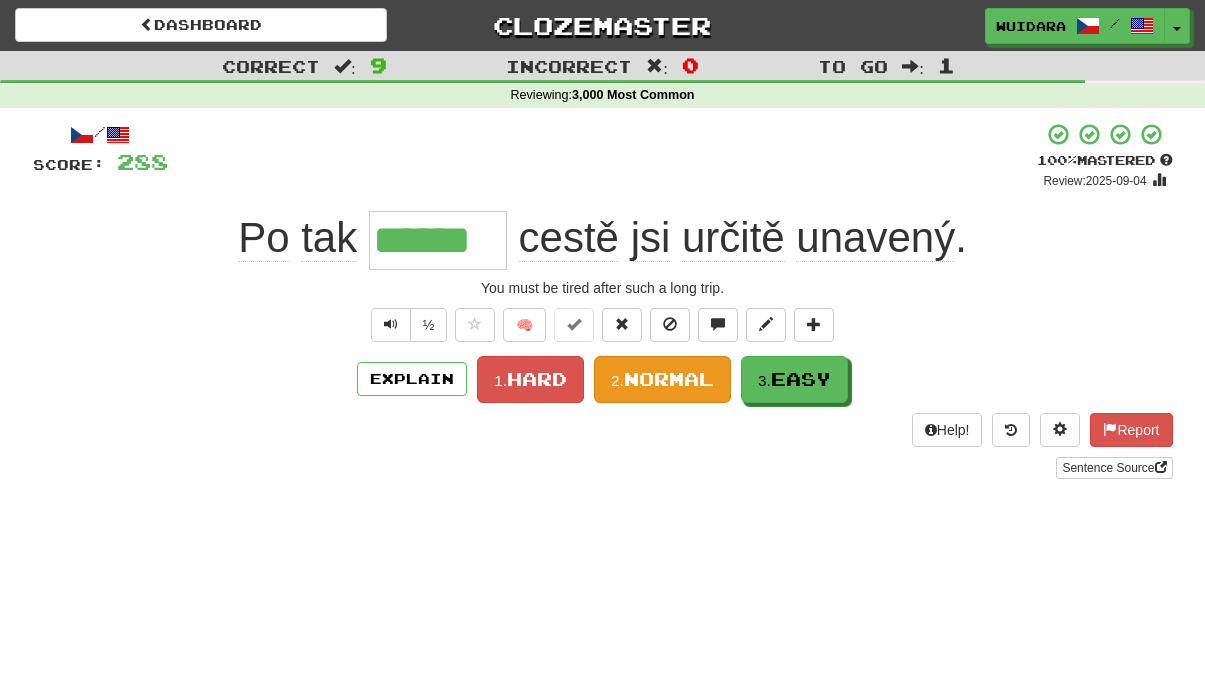 click on "Normal" at bounding box center [669, 379] 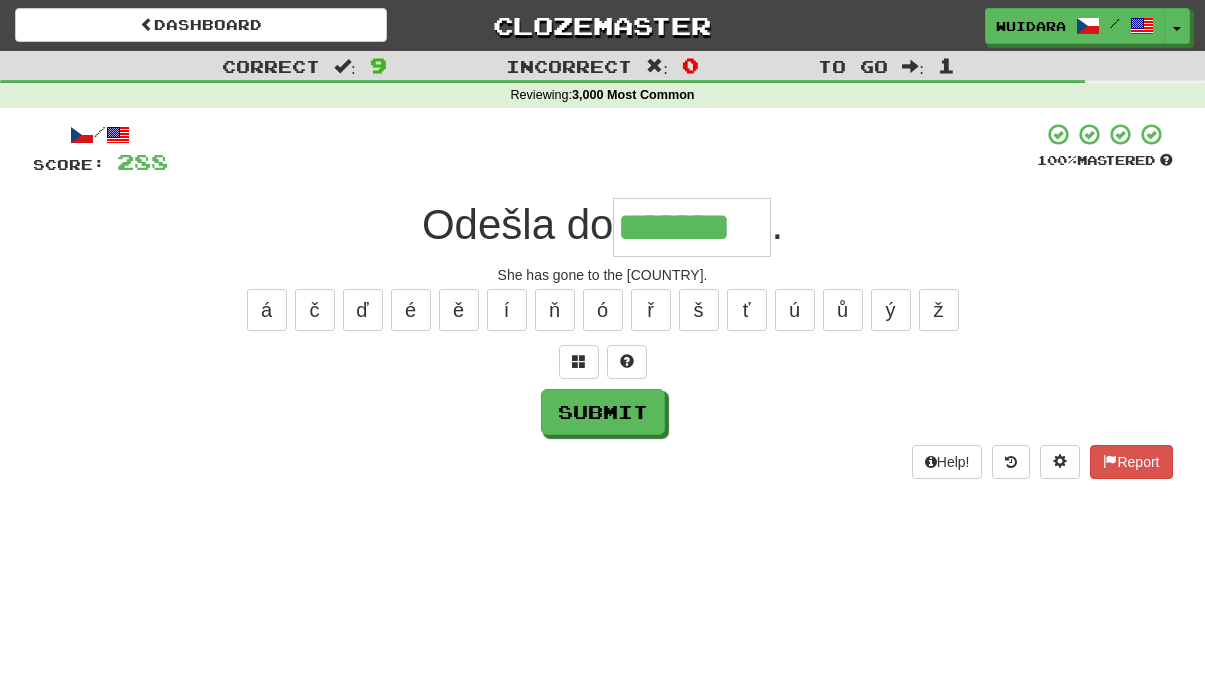 type on "*******" 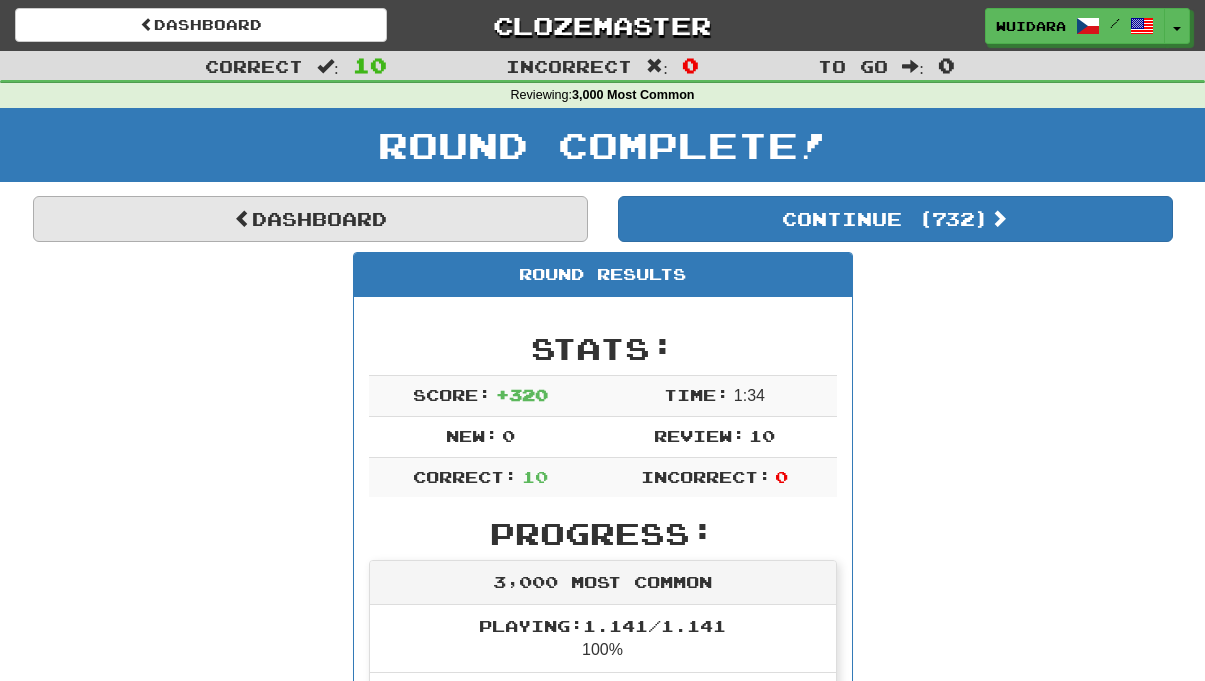 click on "Dashboard" at bounding box center [310, 219] 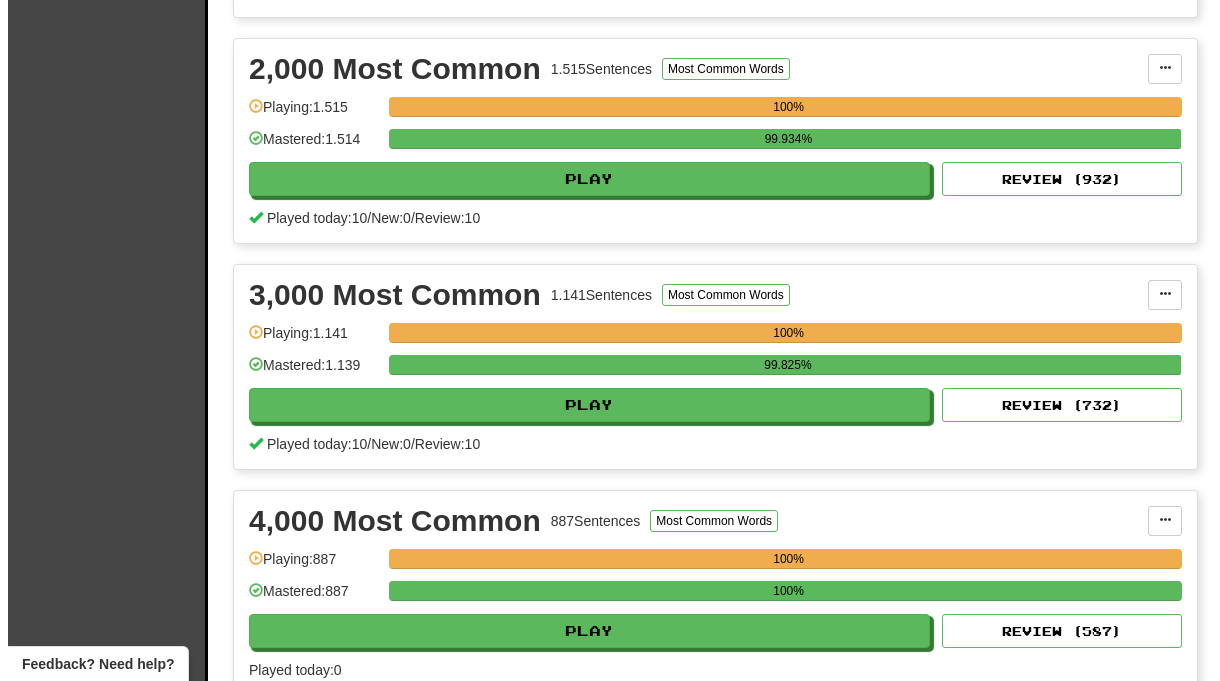 scroll, scrollTop: 728, scrollLeft: 0, axis: vertical 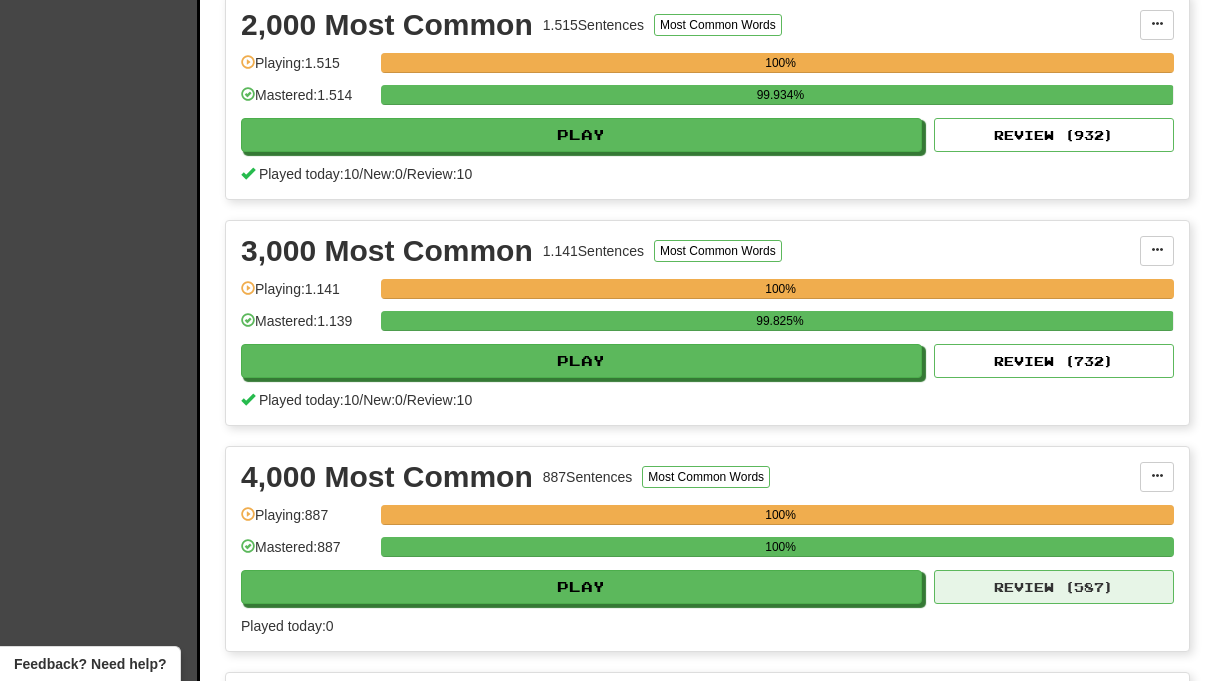 click on "Review ( 587 )" at bounding box center [1054, 587] 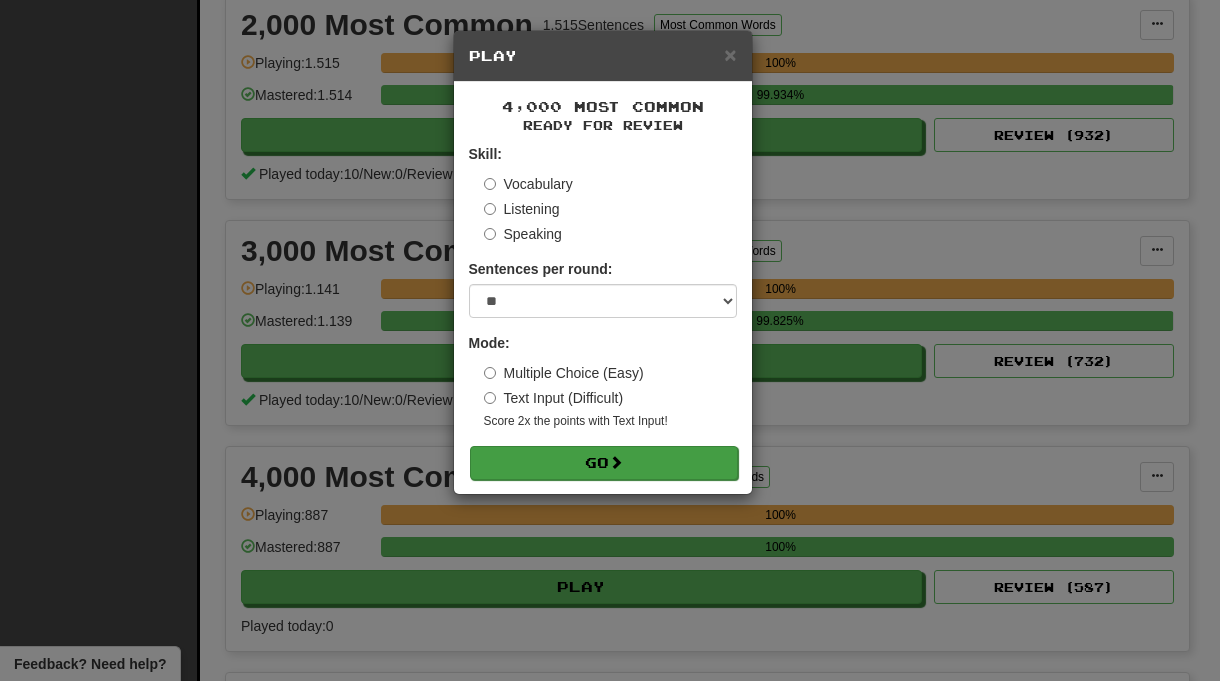 click on "Go" at bounding box center (604, 463) 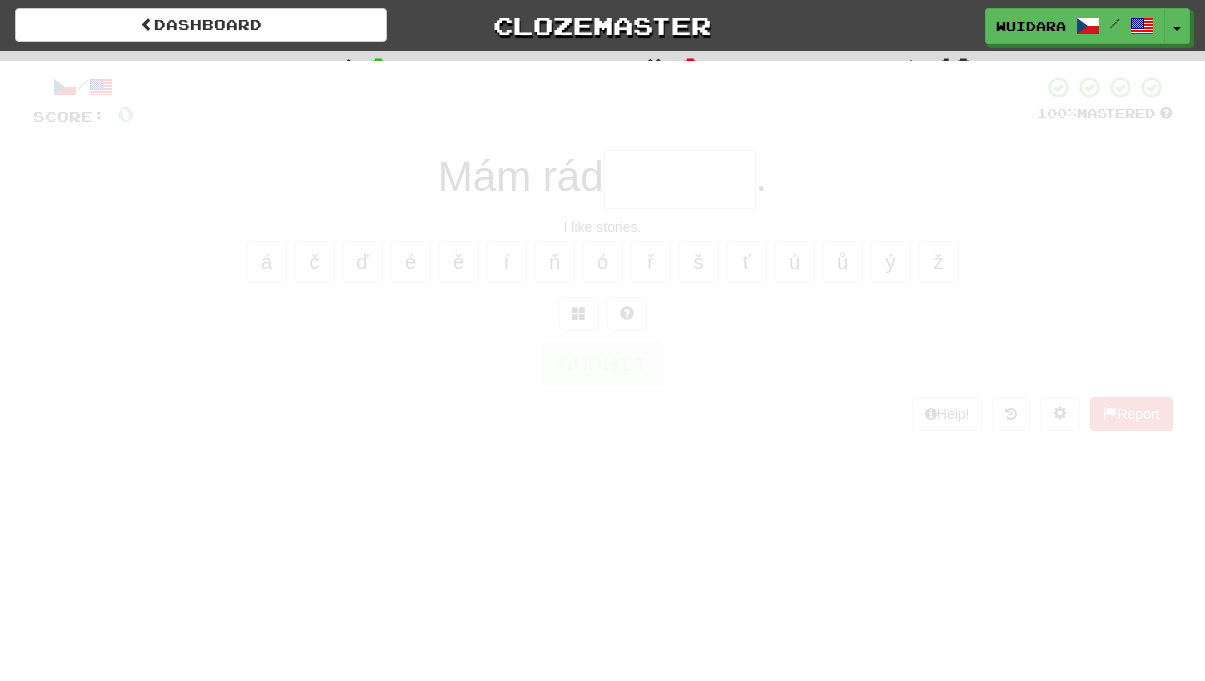 scroll, scrollTop: 0, scrollLeft: 0, axis: both 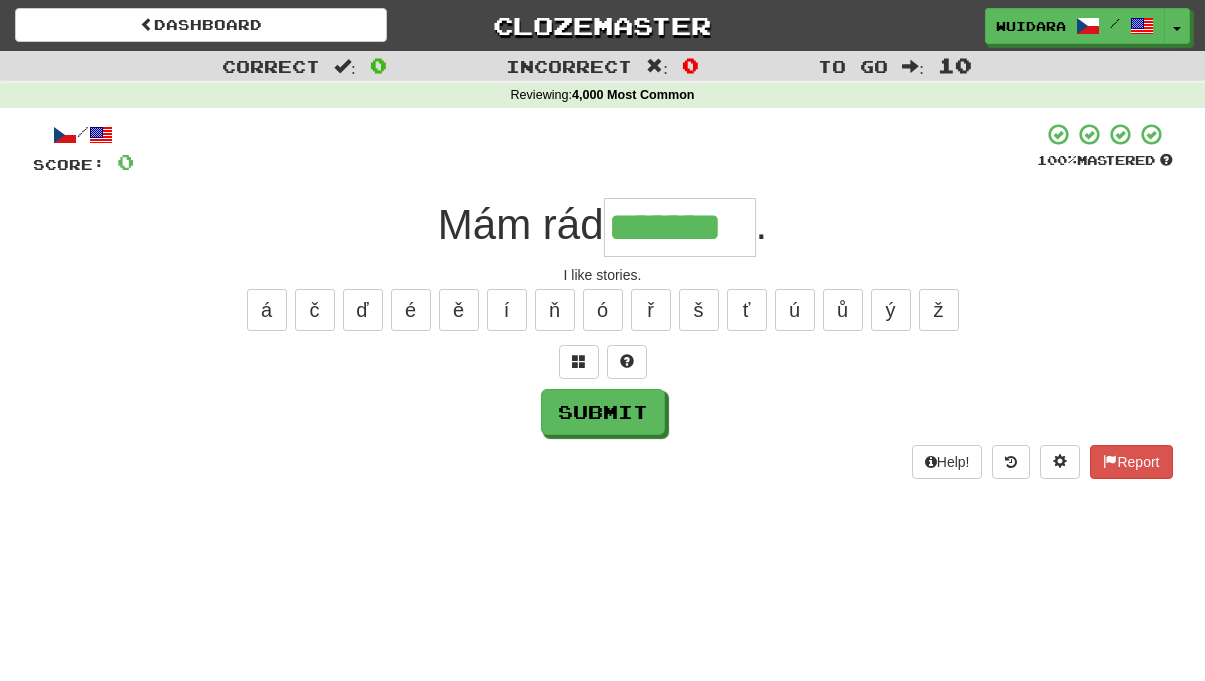type on "*******" 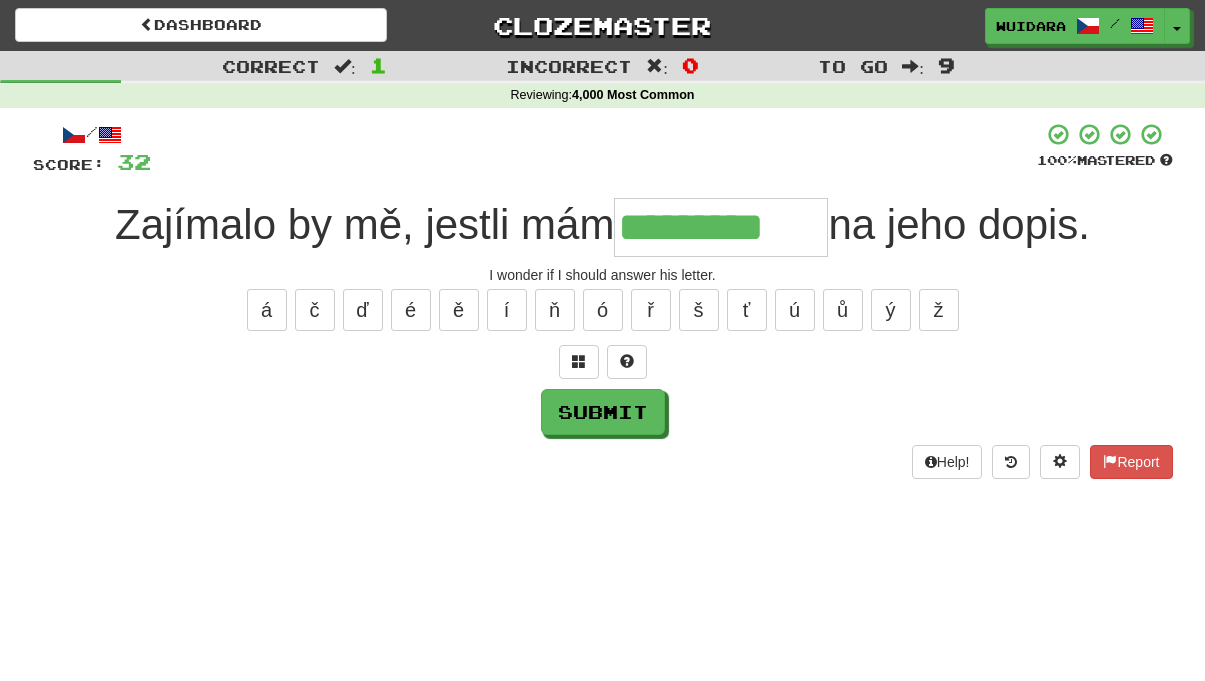 type on "*********" 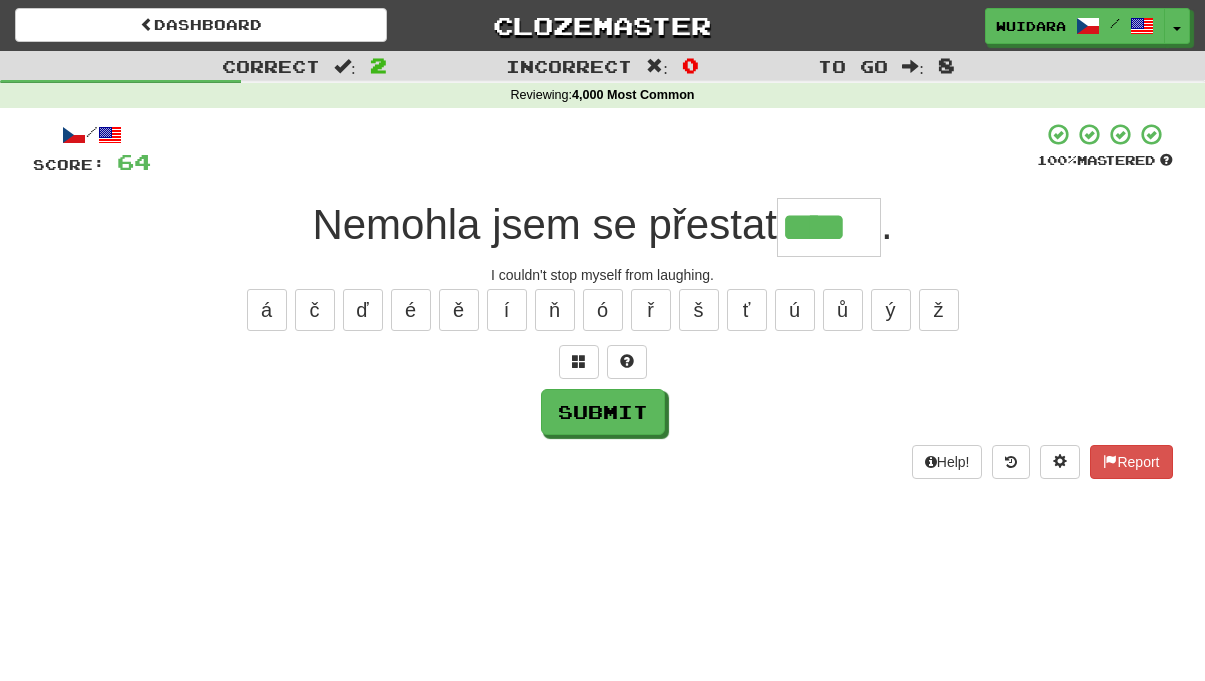 type on "****" 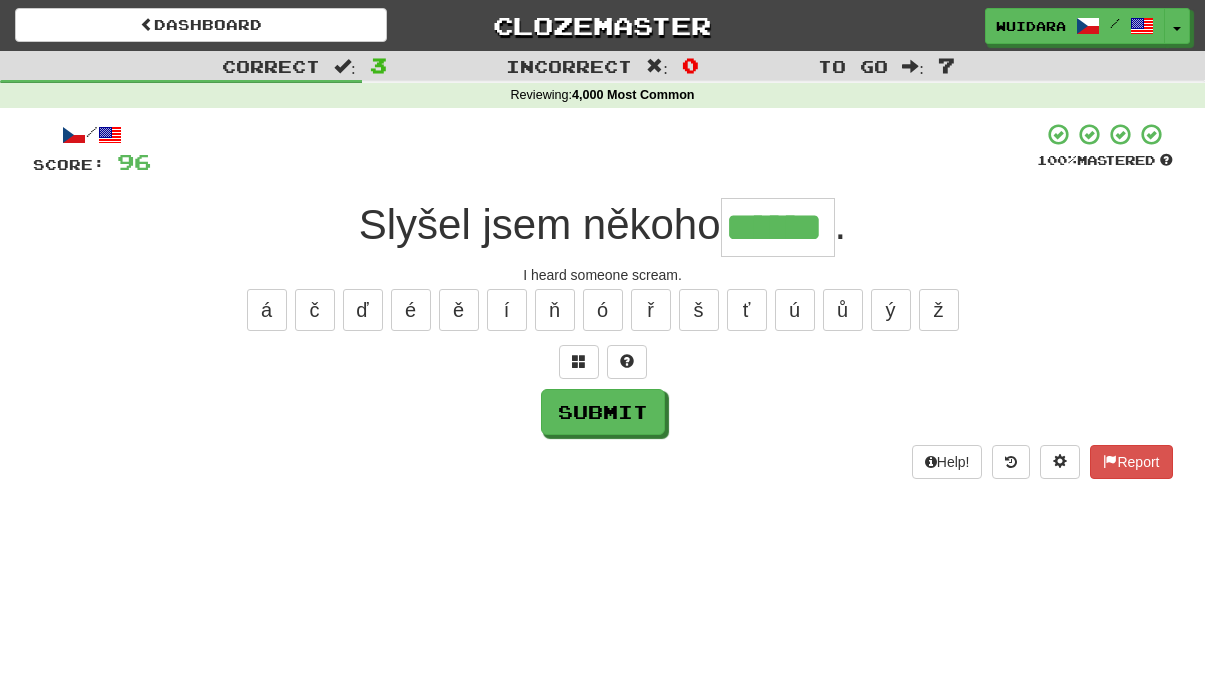 type on "******" 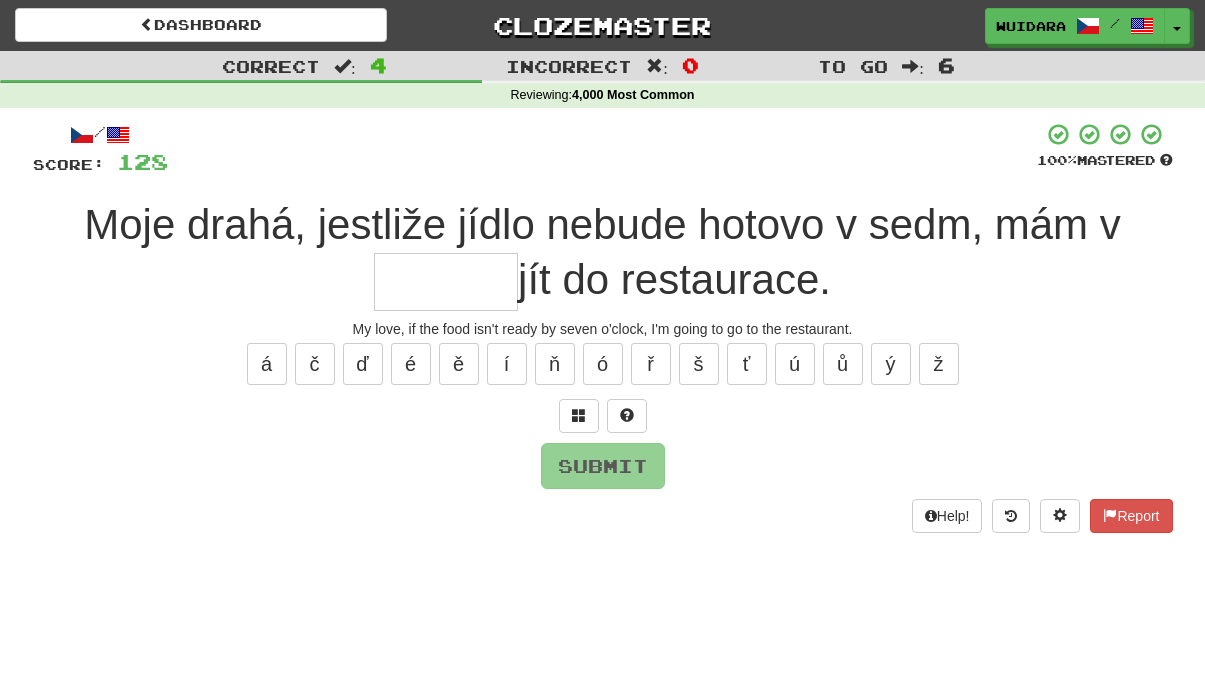 type on "*" 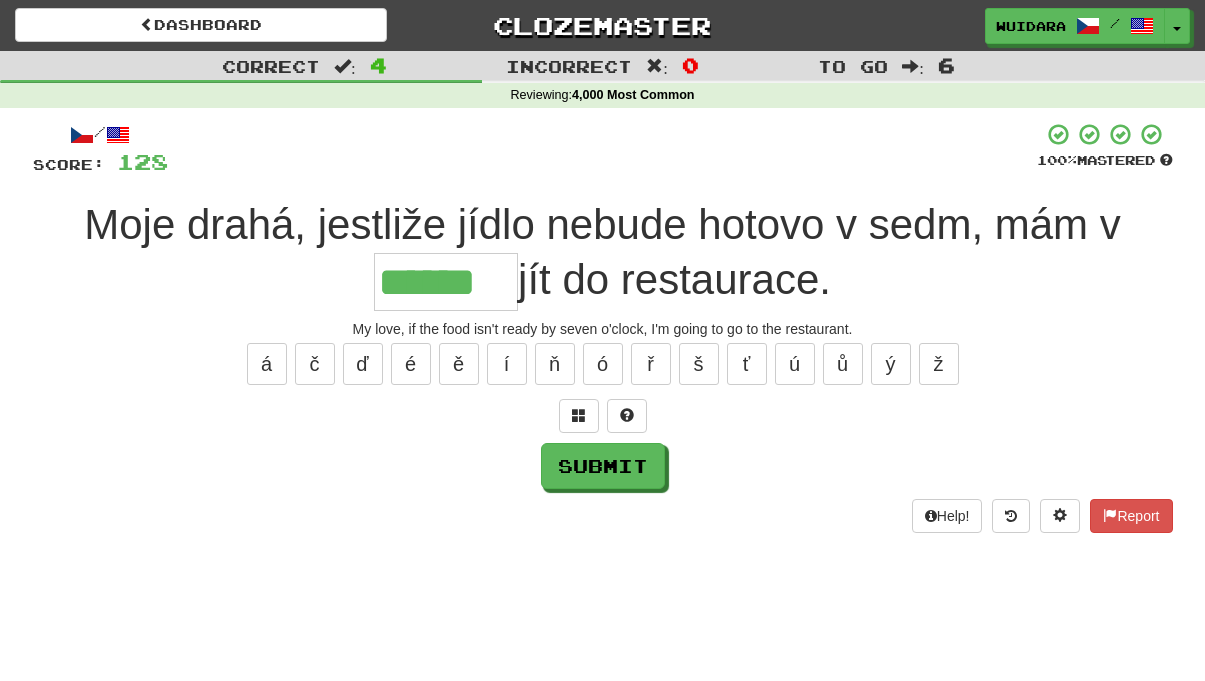 type on "******" 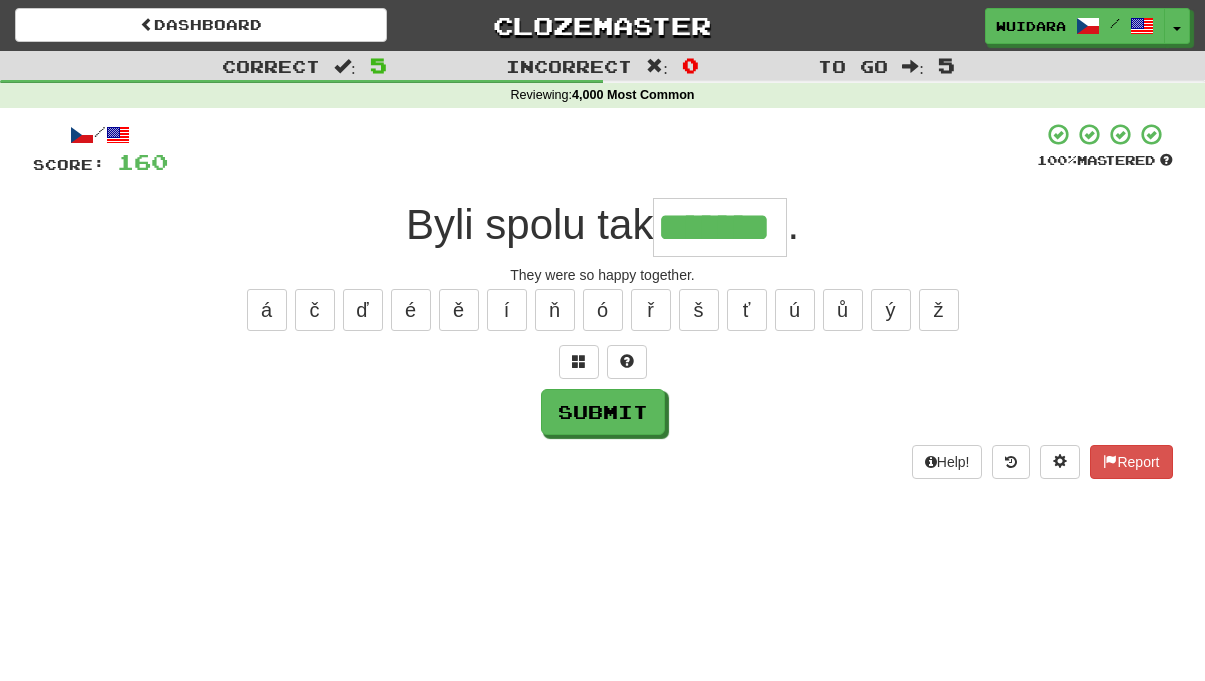 type on "*******" 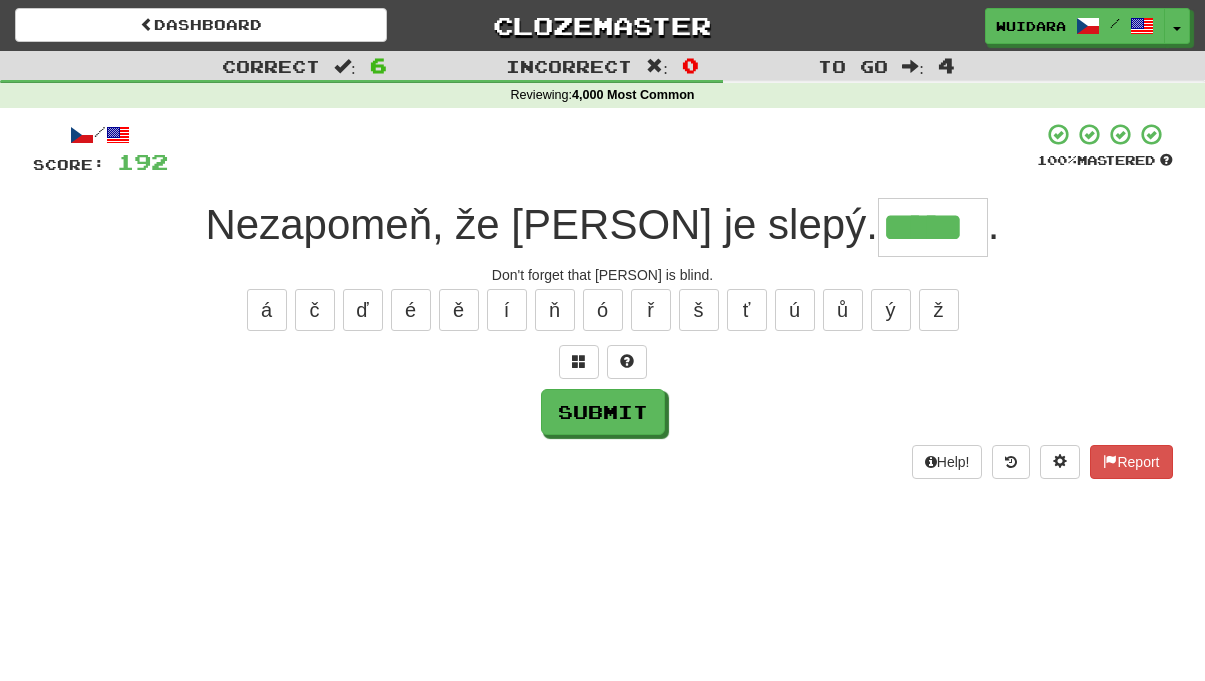 type on "*****" 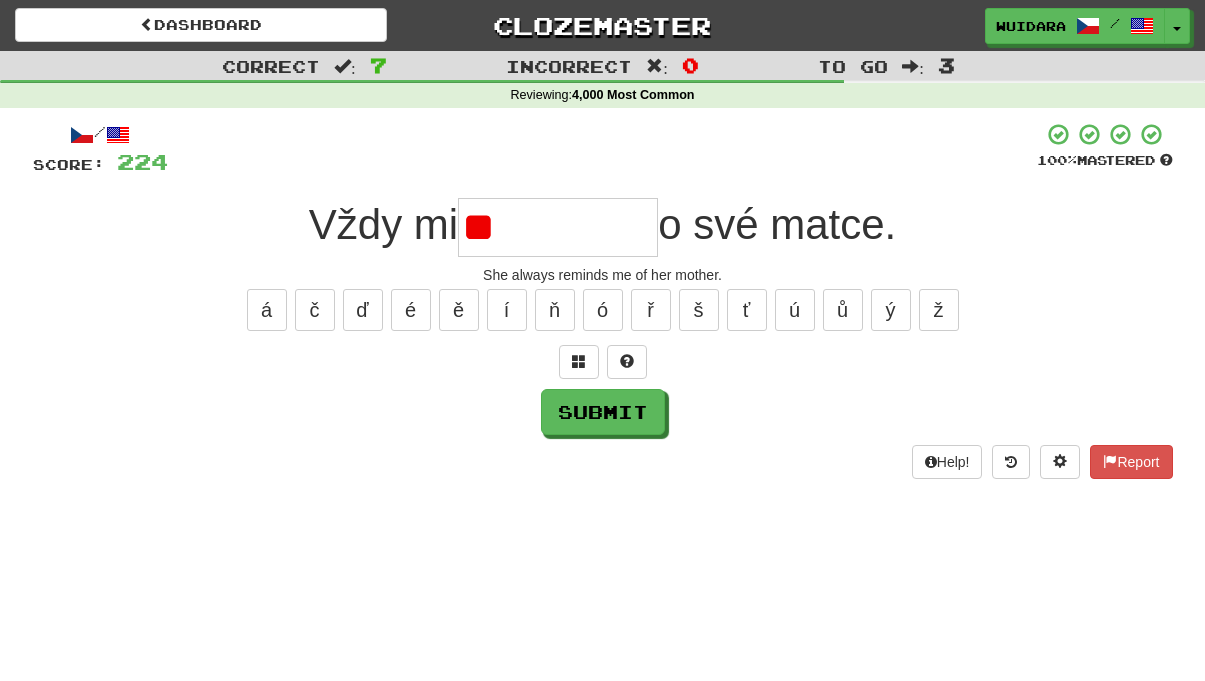 type on "*" 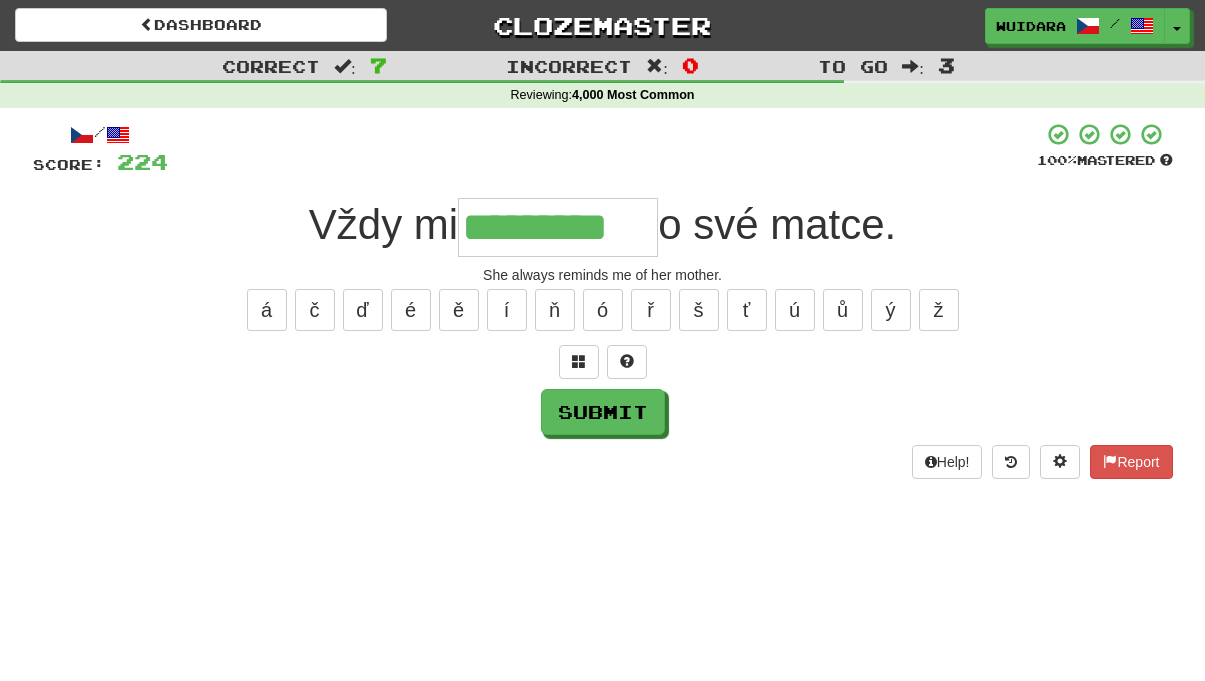 type on "*********" 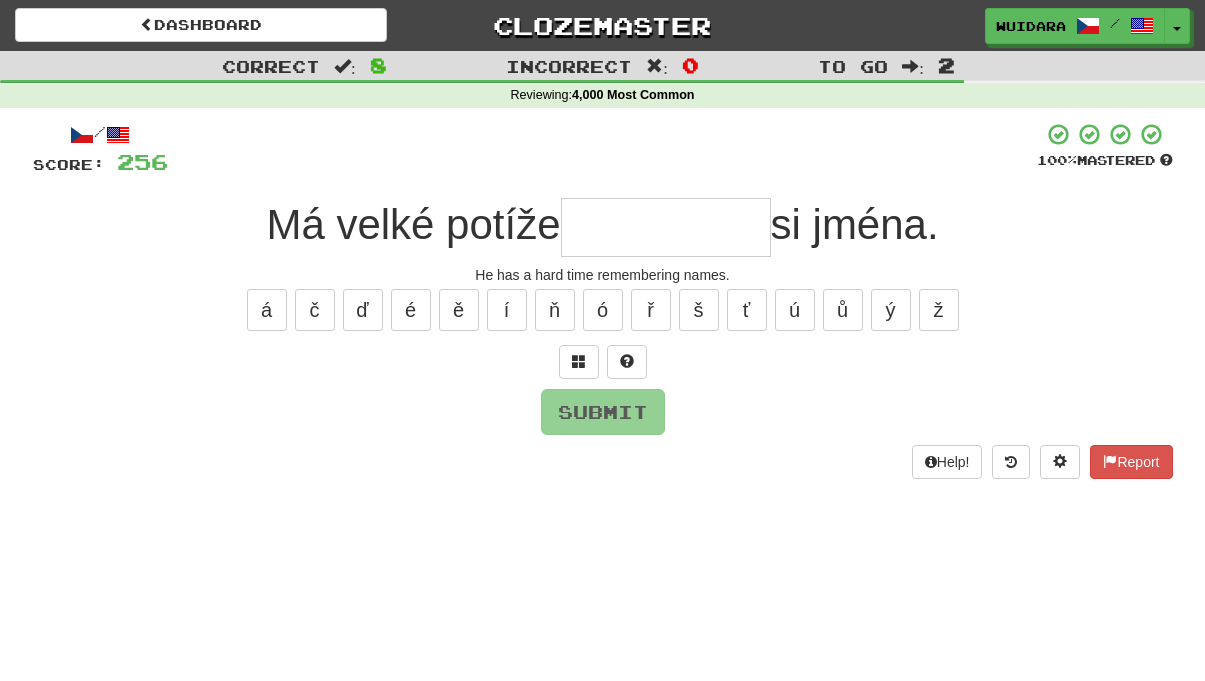 type on "*" 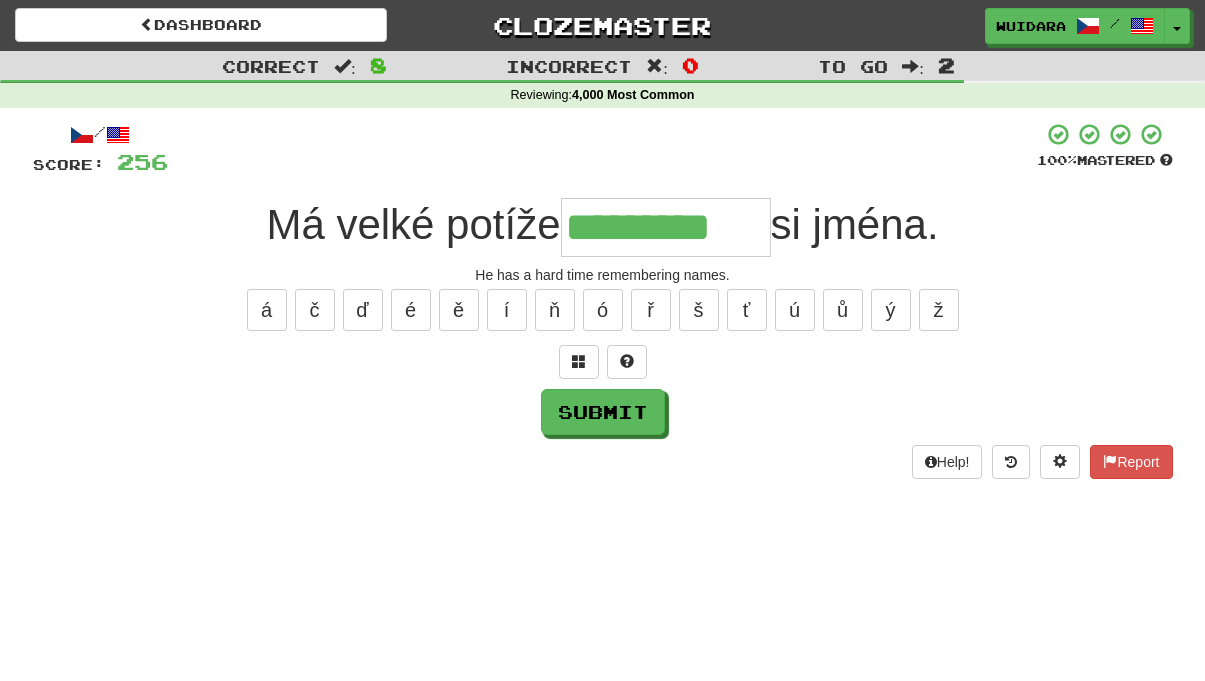 type on "*********" 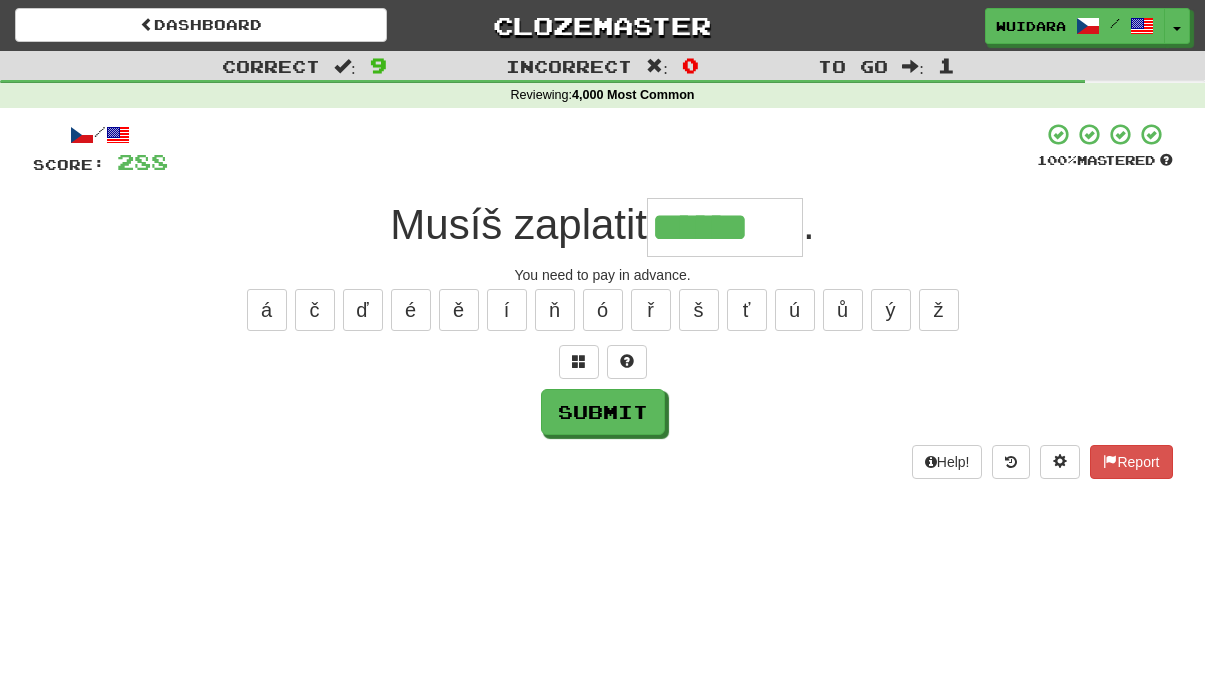 type on "******" 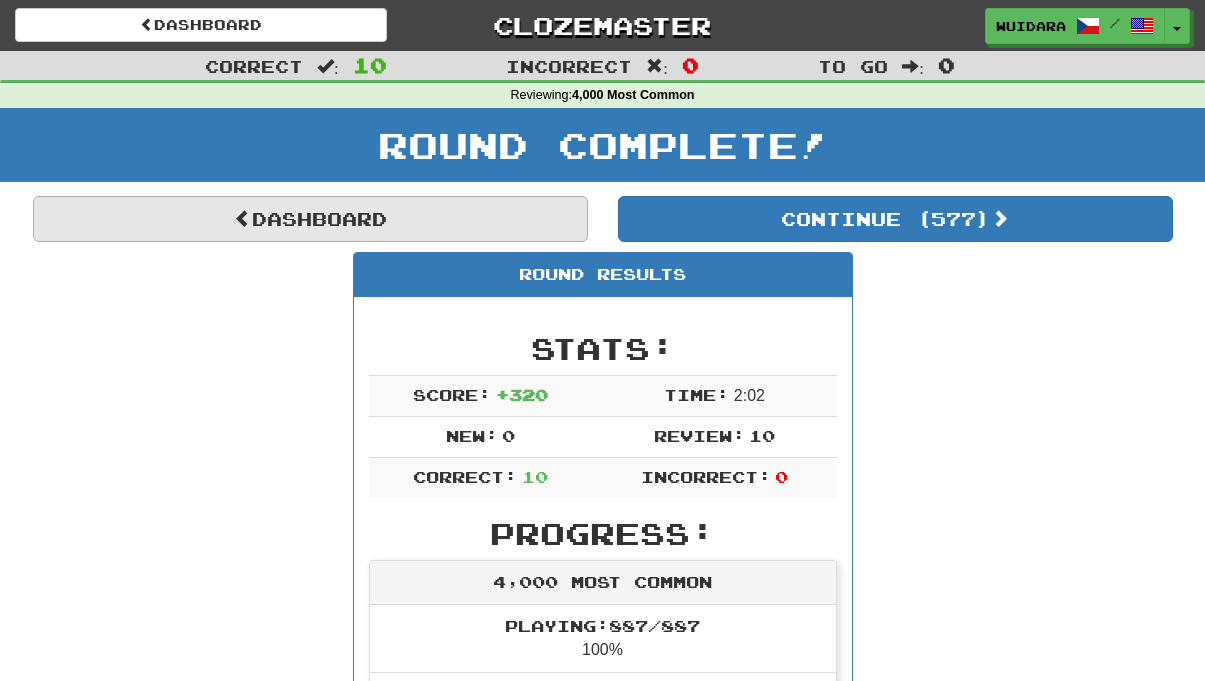 click on "Dashboard" at bounding box center (310, 219) 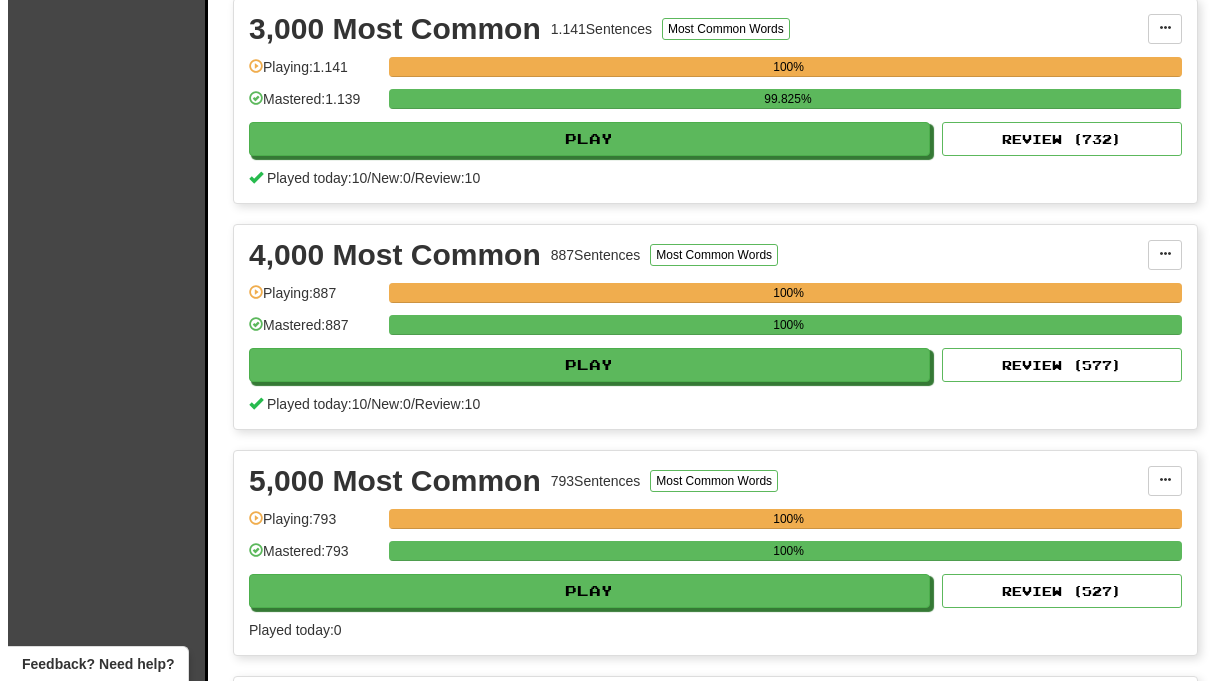 scroll, scrollTop: 954, scrollLeft: 0, axis: vertical 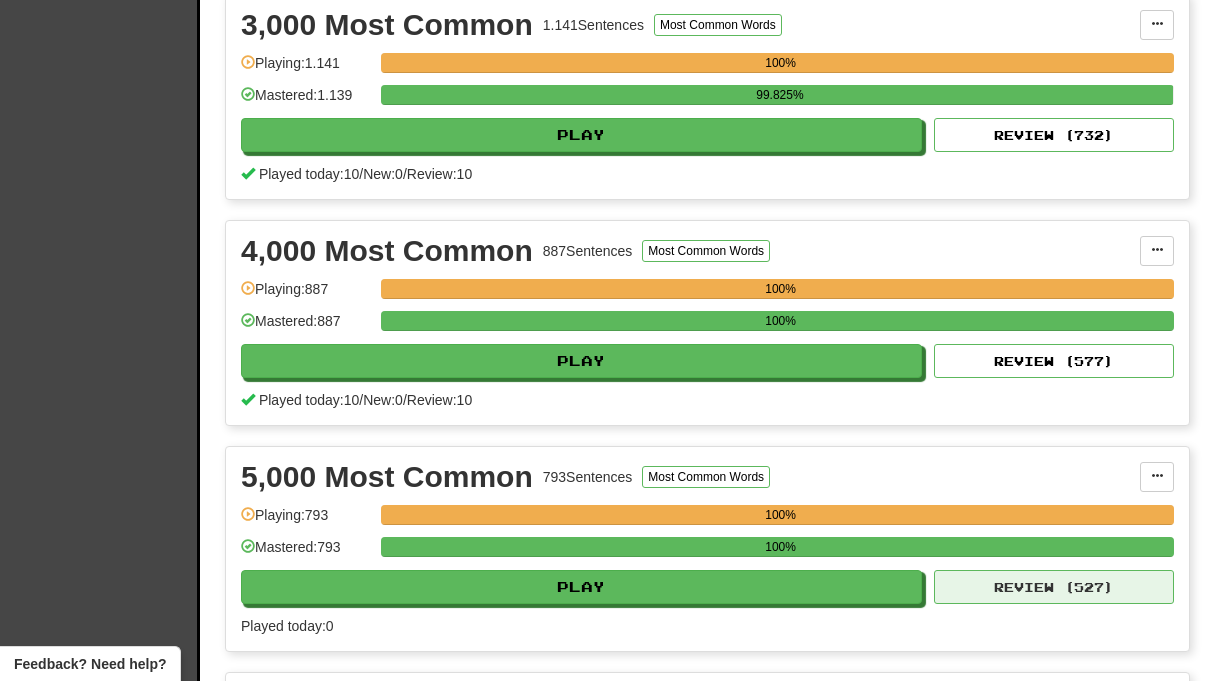 click on "Review ( 527 )" at bounding box center [1054, 587] 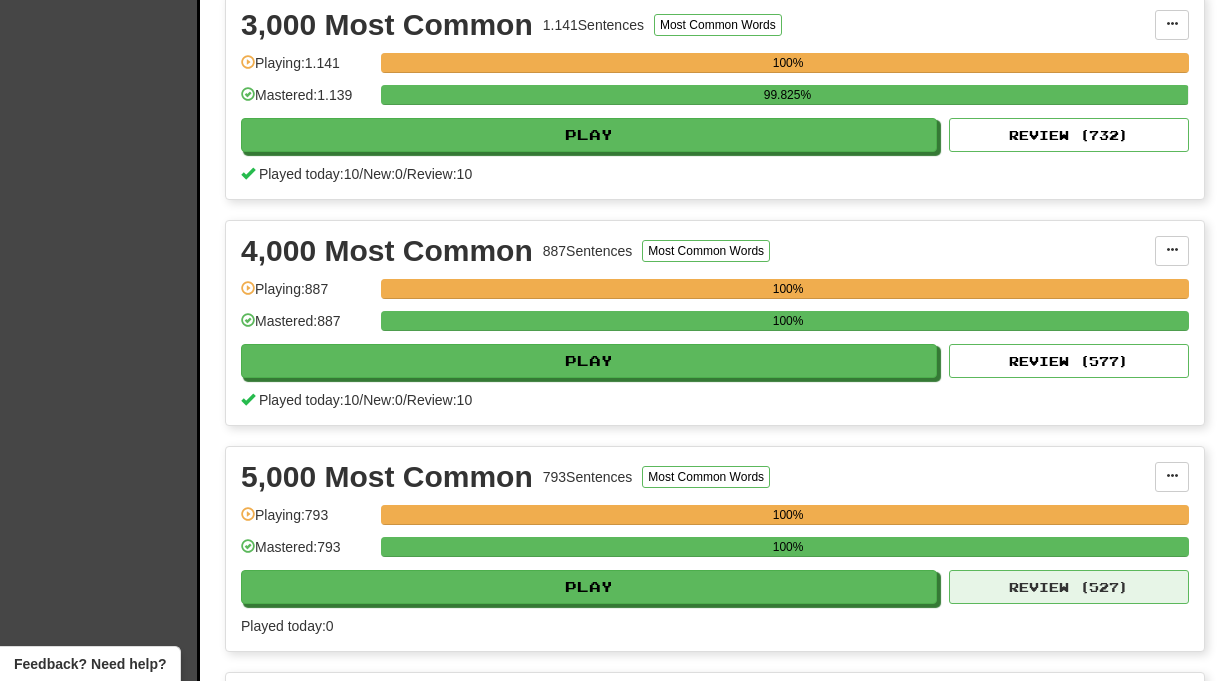 select on "**" 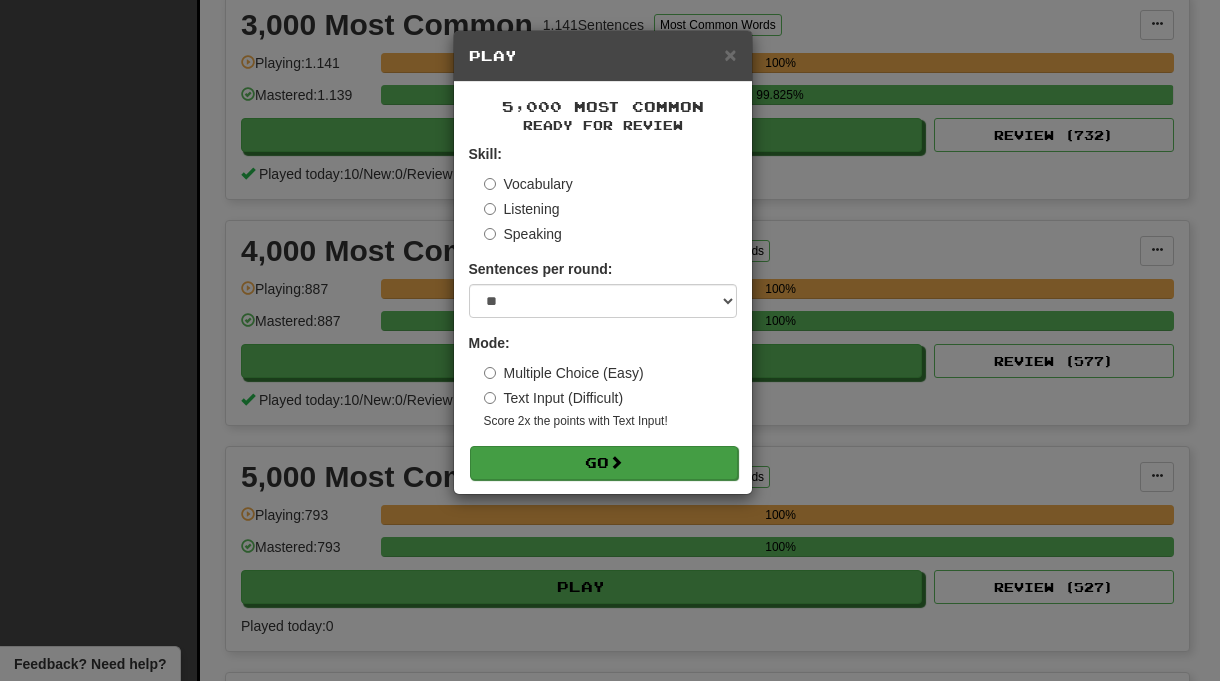 click at bounding box center (616, 462) 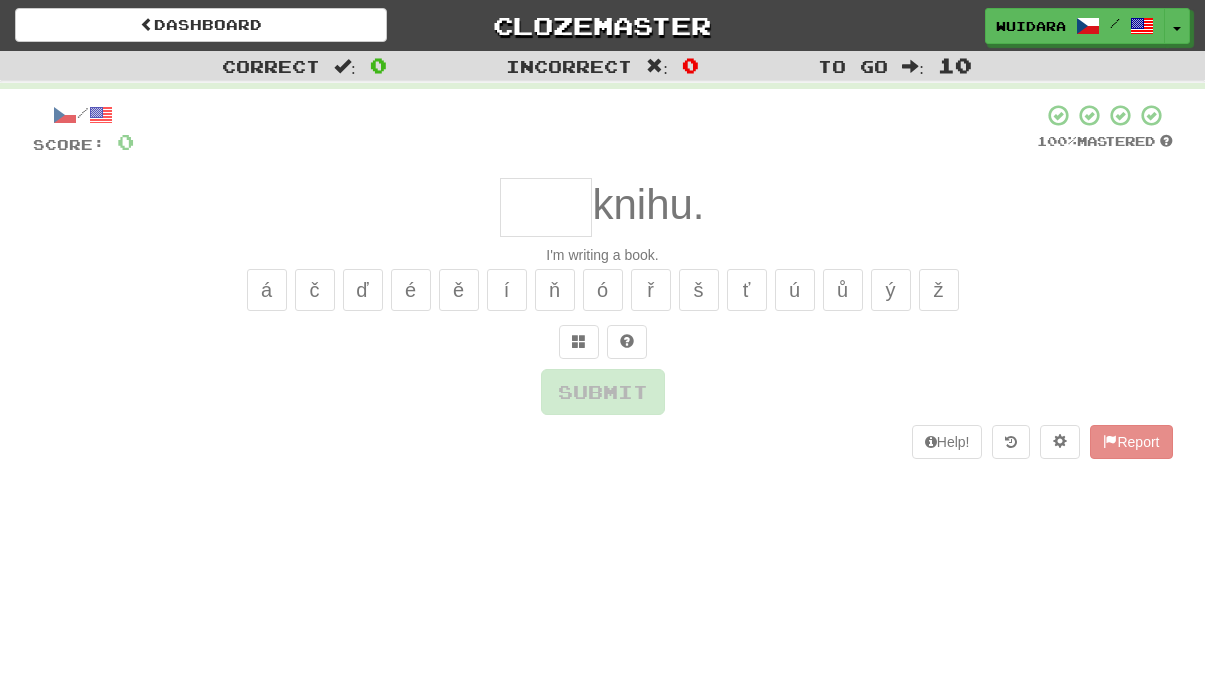 scroll, scrollTop: 0, scrollLeft: 0, axis: both 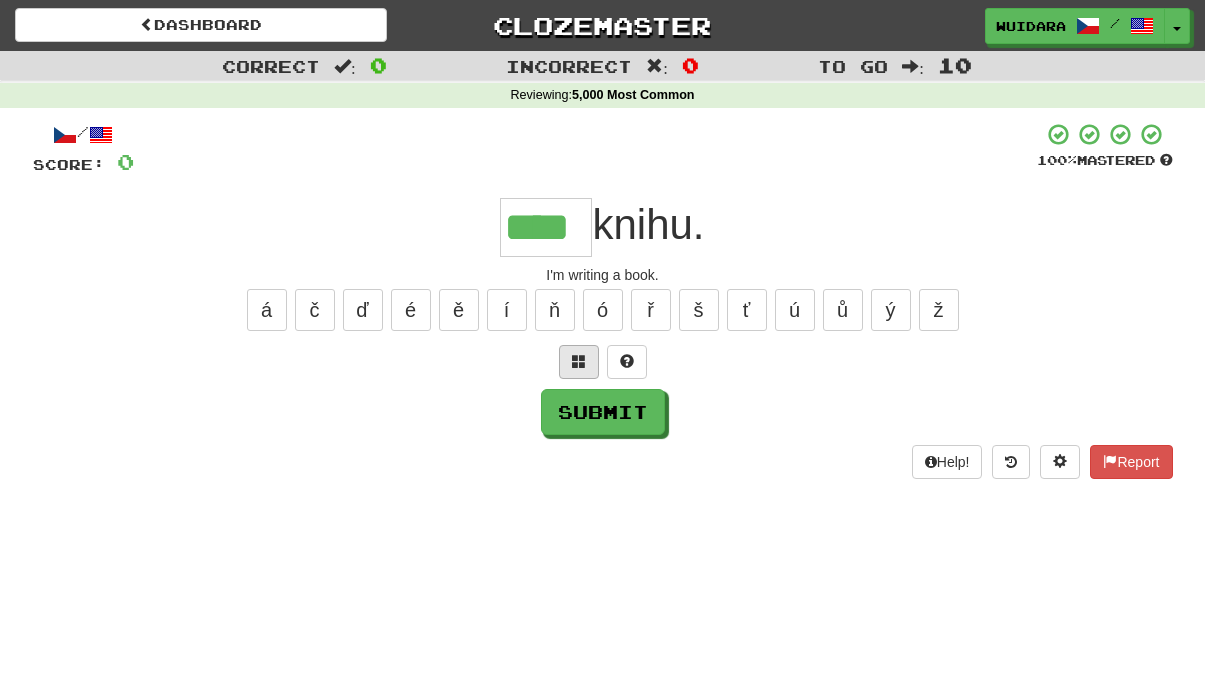 type on "****" 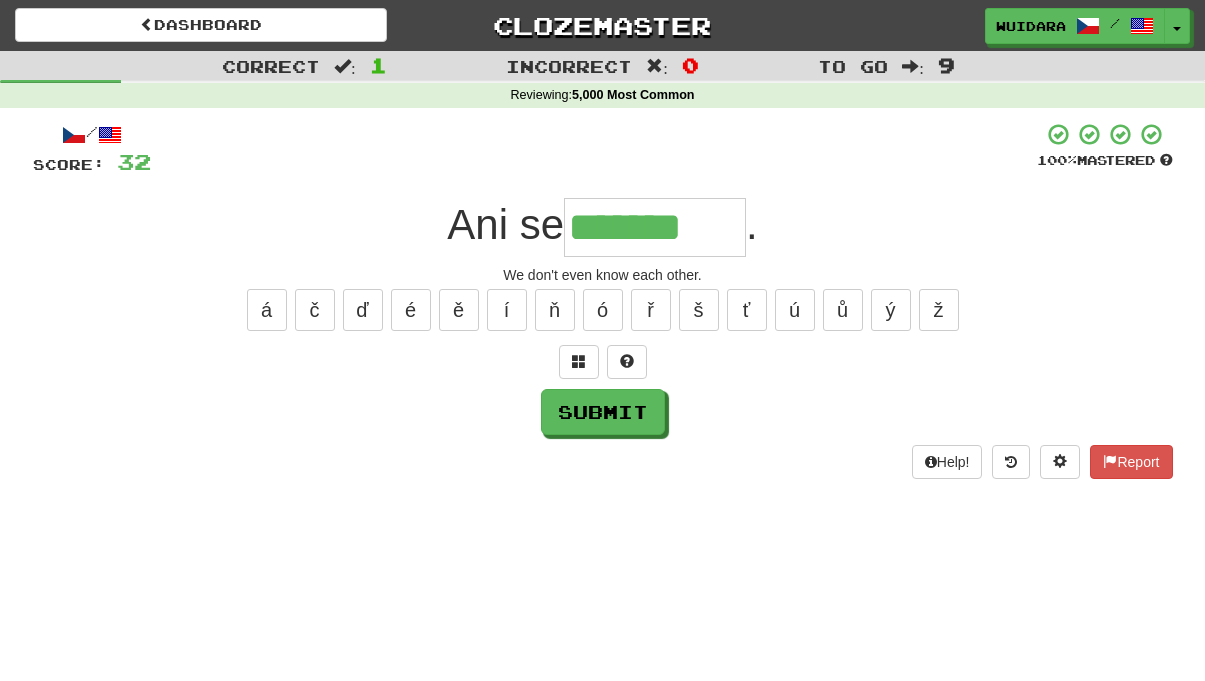 type on "*******" 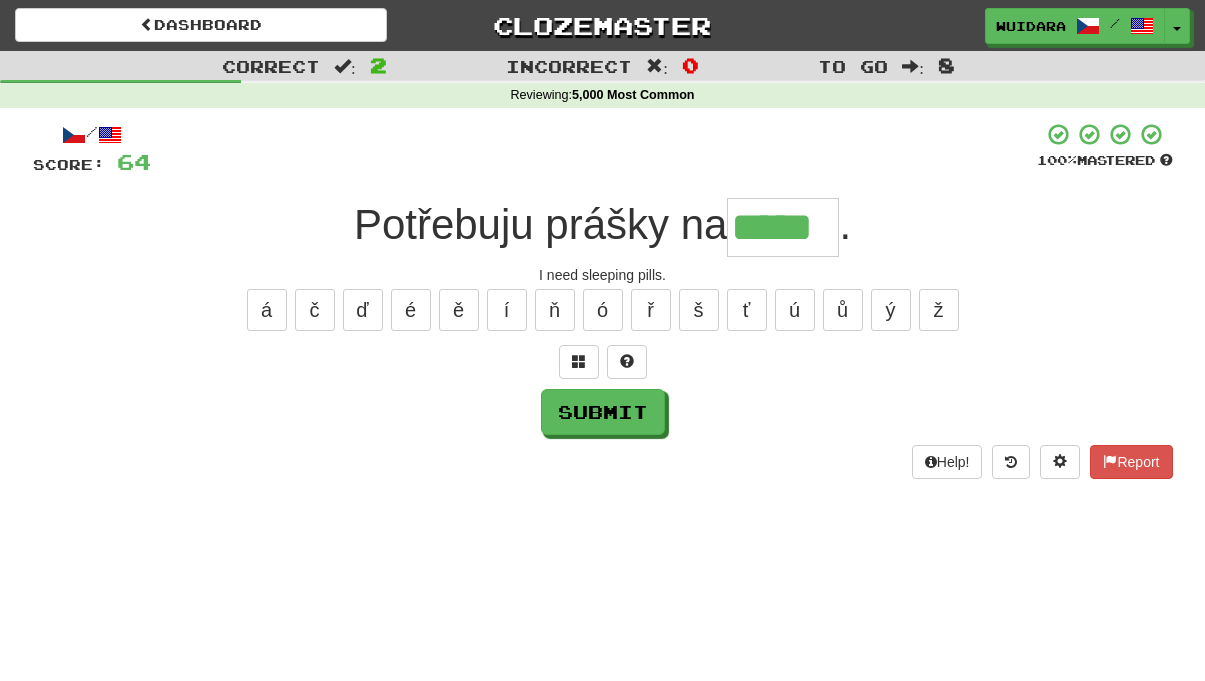 type on "*****" 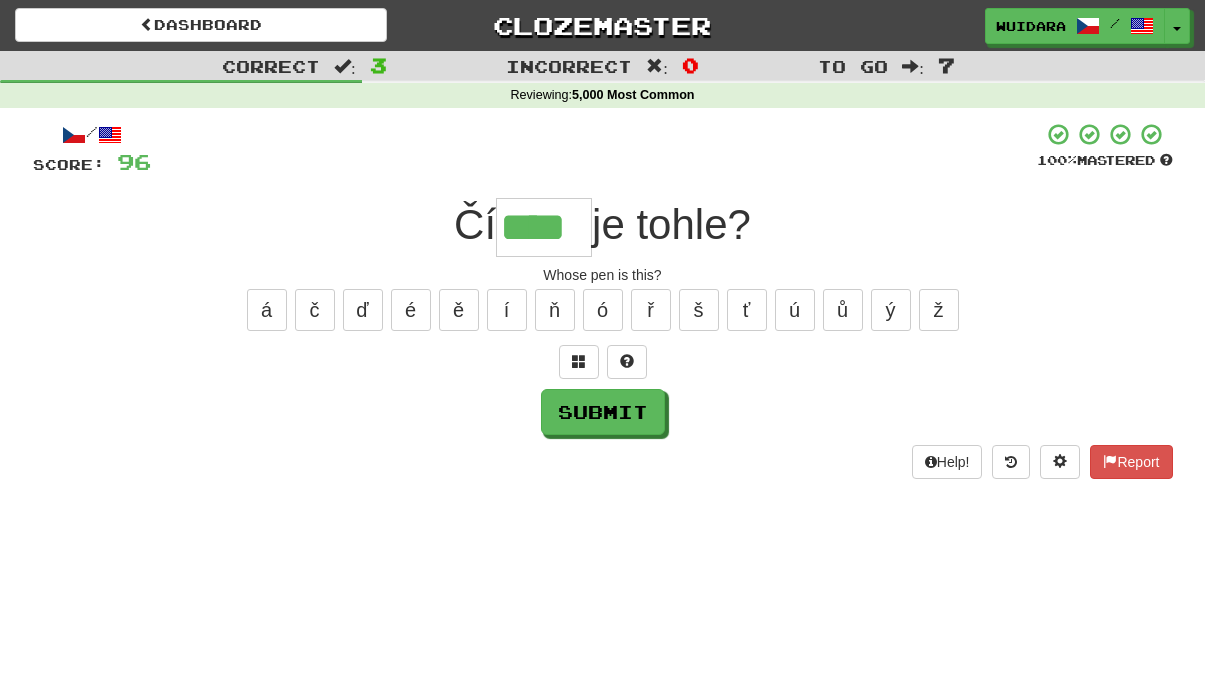 type on "****" 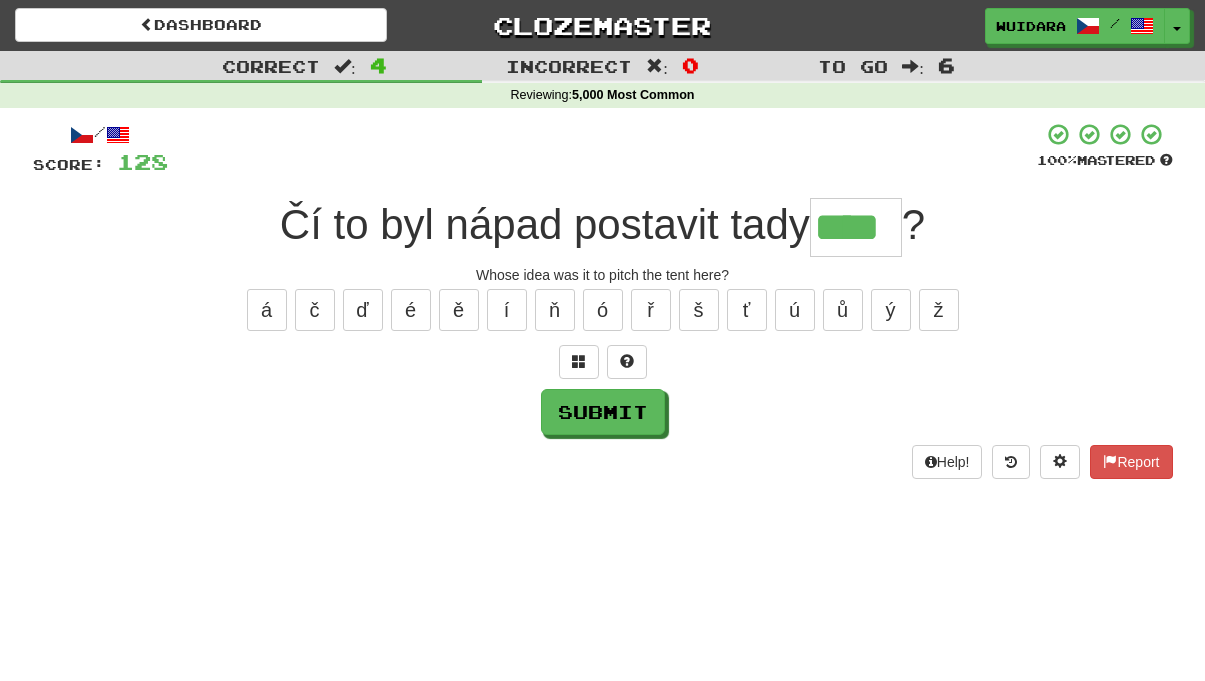 type on "****" 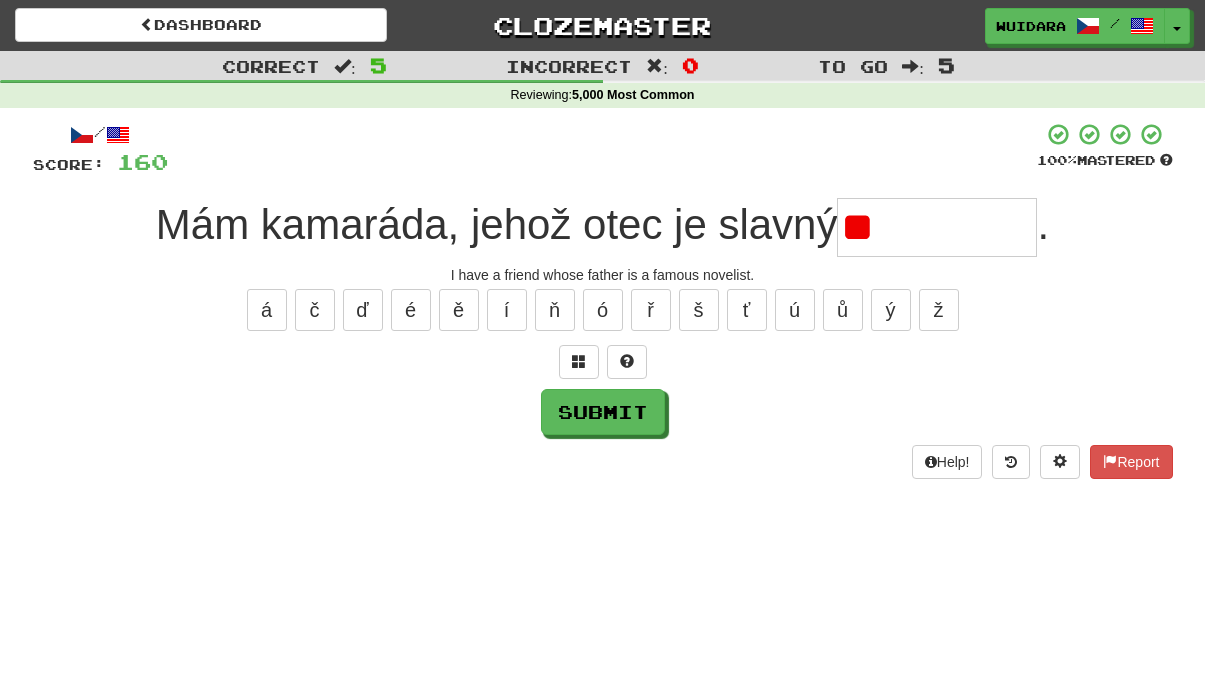 type on "*" 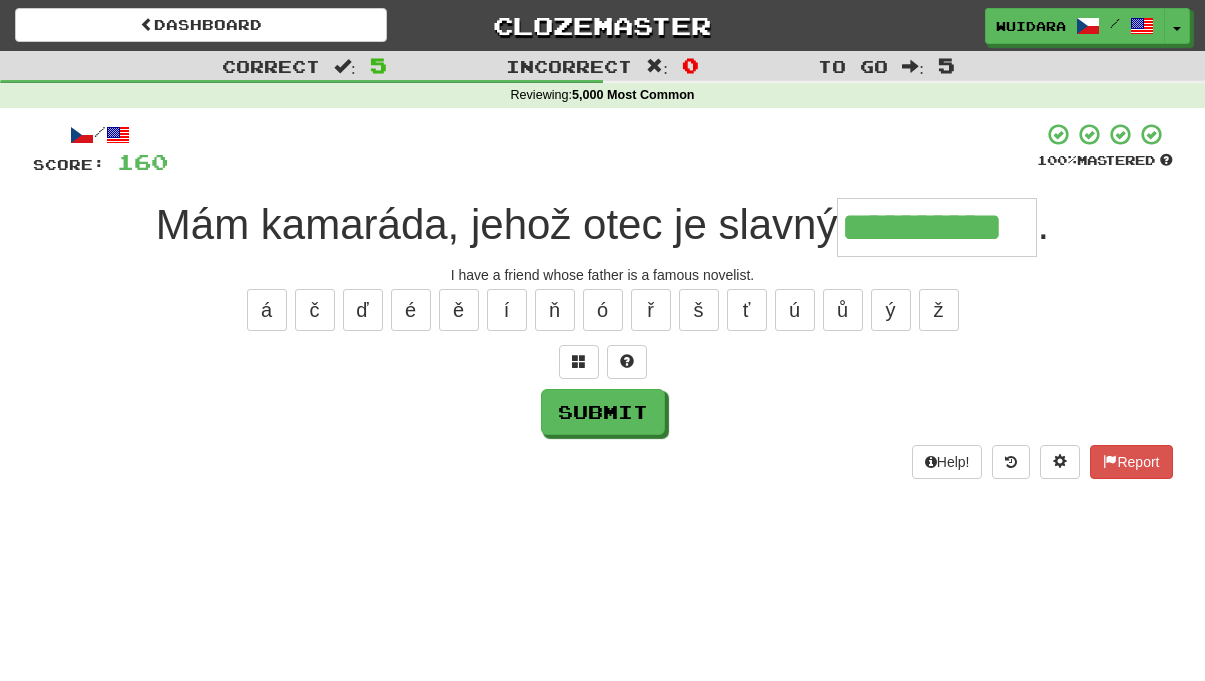 type on "**********" 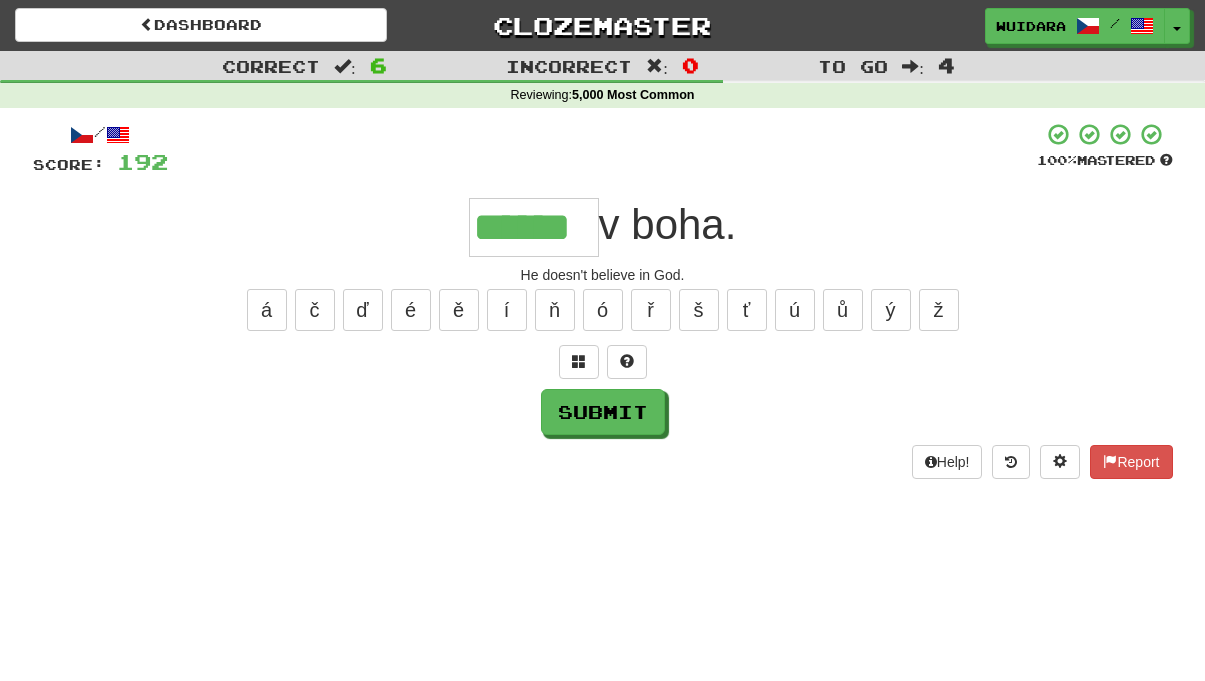 type on "******" 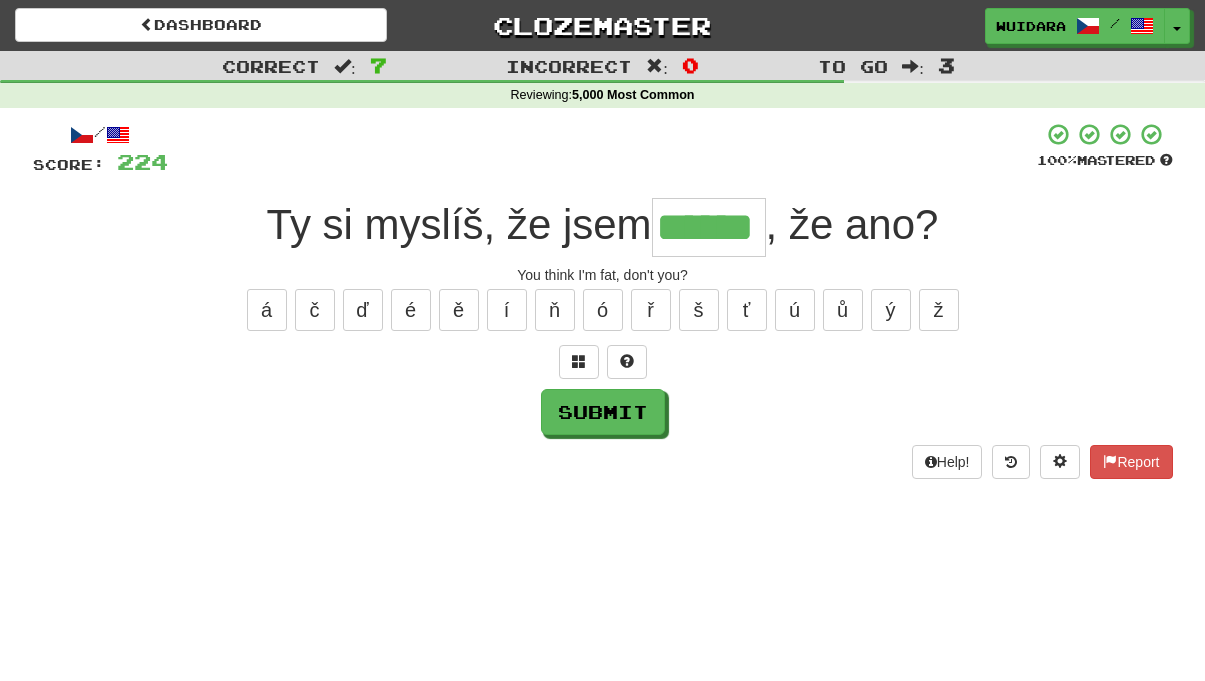 type on "******" 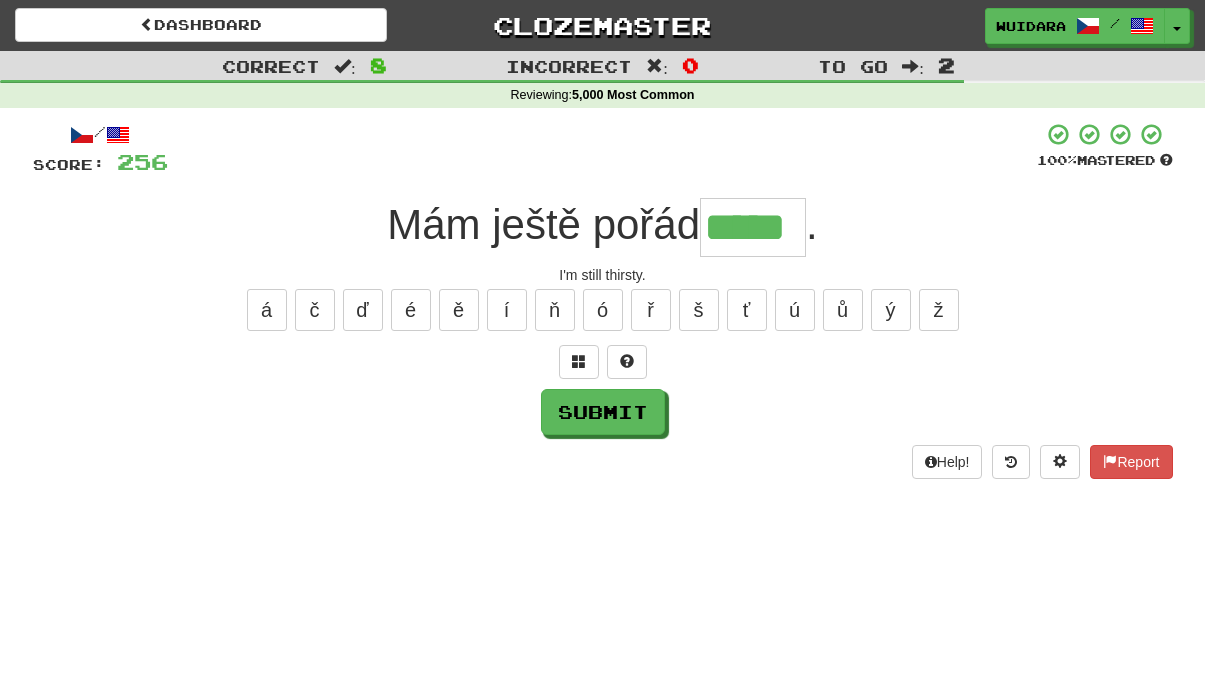 type on "*****" 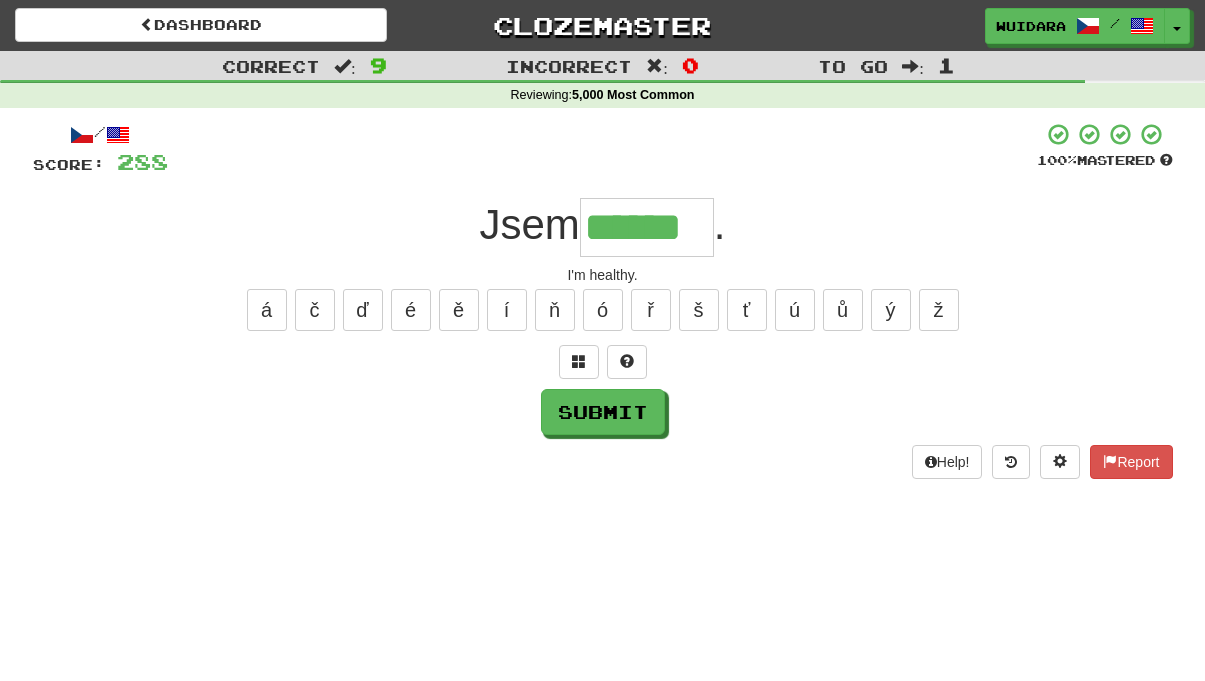 type on "******" 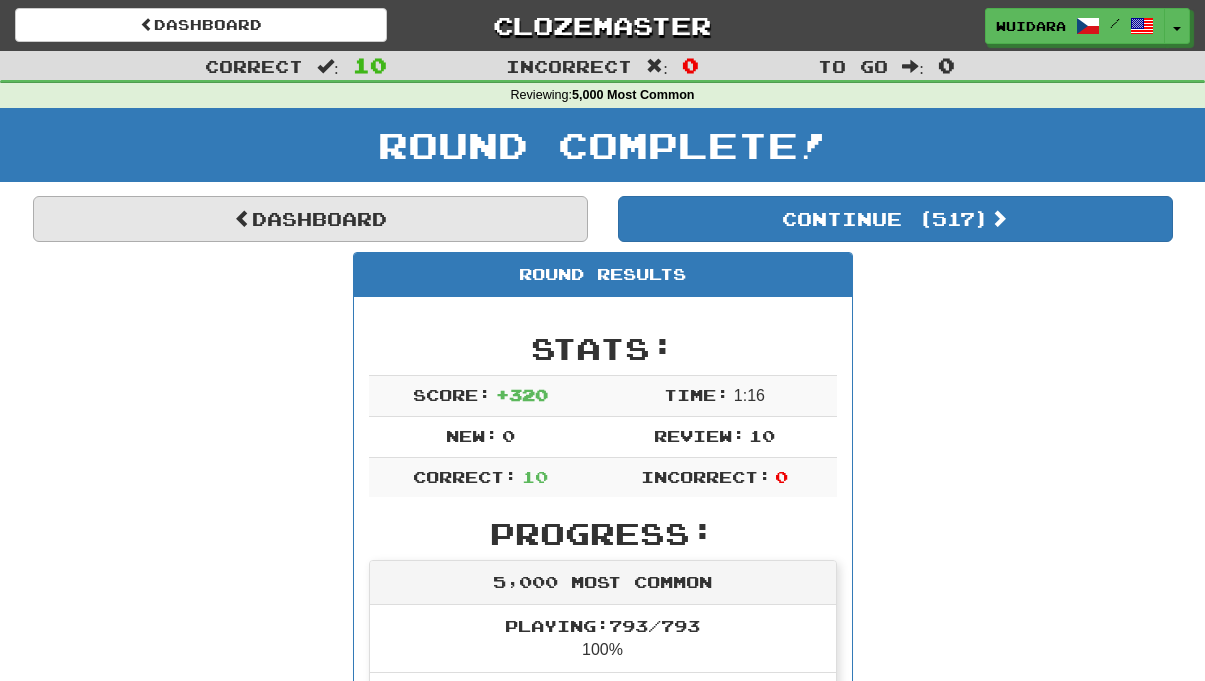 click on "Dashboard" at bounding box center [310, 219] 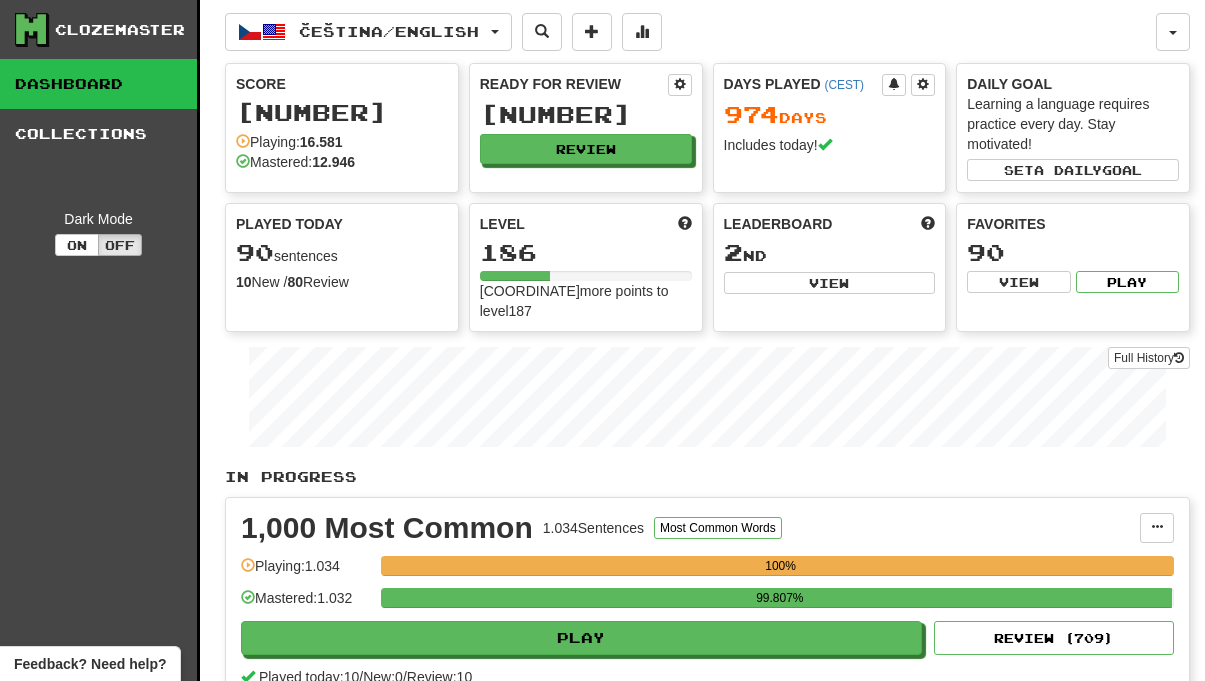 scroll, scrollTop: 0, scrollLeft: 0, axis: both 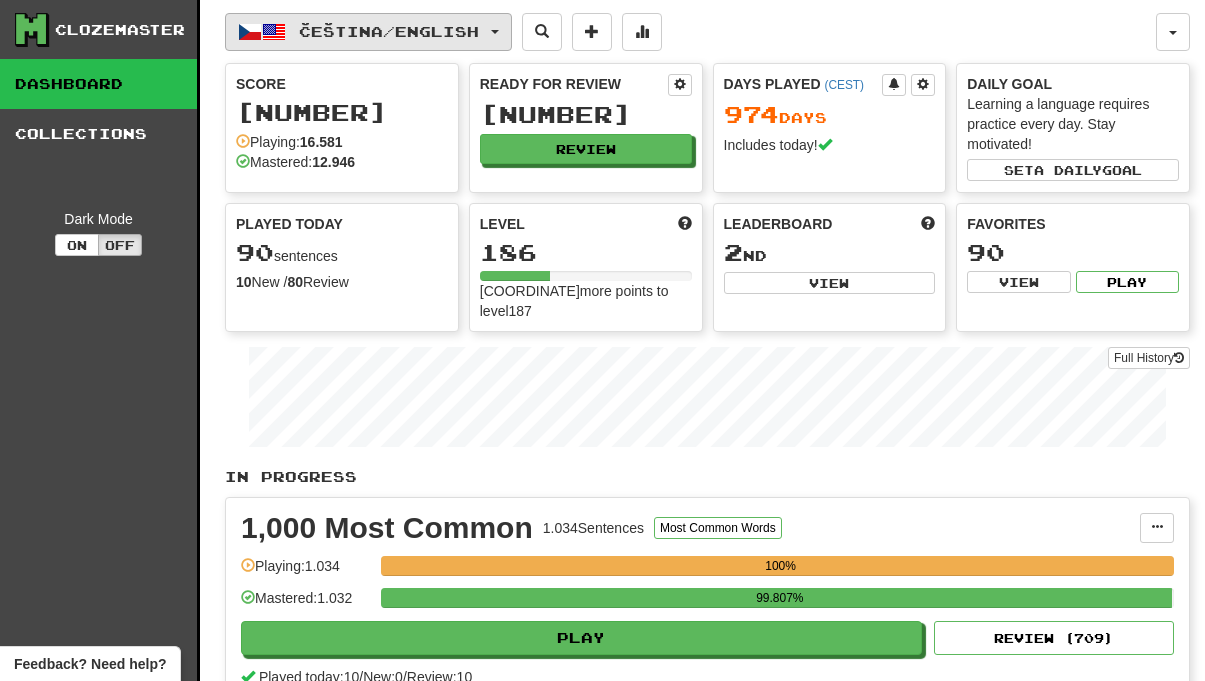 click at bounding box center [495, 32] 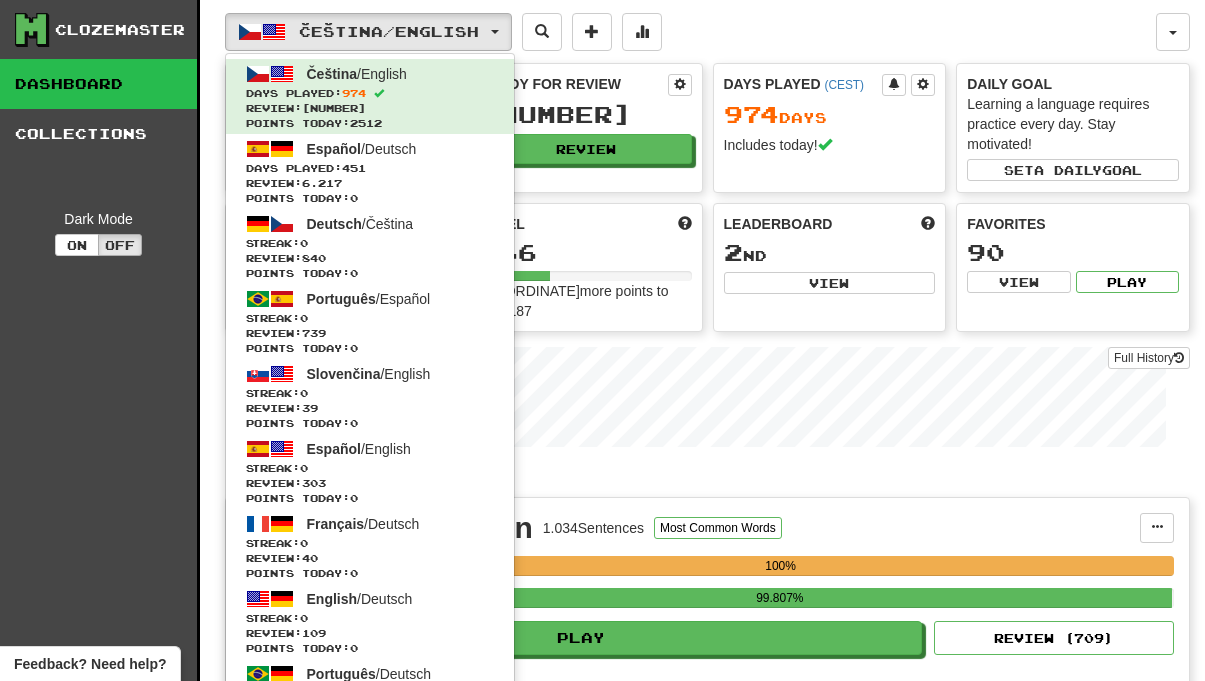 click on "Čeština  /  English Čeština  /  English Days Played:  [NUMBER]   Review:  [NUMBER] Points today:  [NUMBER] Español  /  Deutsch Days Played:  [NUMBER]   Review:  [NUMBER] Points today:  [NUMBER] Deutsch  /  Čeština Streak:  [NUMBER]   Review:  [NUMBER] Points today:  [NUMBER] Português  /  Español Streak:  [NUMBER]   Review:  [NUMBER] Points today:  [NUMBER] Slovenčina  /  English Streak:  [NUMBER]   Review:  [NUMBER] Points today:  [NUMBER] Español  /  English Streak:  [NUMBER]   Review:  [NUMBER] Points today:  [NUMBER] Français  /  Deutsch Streak:  [NUMBER]   Review:  [NUMBER] Points today:  [NUMBER] English  /  Deutsch Streak:  [NUMBER]   Review:  [NUMBER] Points today:  [NUMBER] Português  /  Deutsch Streak:  [NUMBER]   Review:  [NUMBER] Points today:  [NUMBER] Română  /  English Streak:  [NUMBER]   Review:  [NUMBER] Points today:  [NUMBER] Latina  /  English Streak:  [NUMBER]   Review:  [NUMBER] Points today:  [NUMBER] Čeština  /  Français Streak:  [NUMBER]   Review:  [NUMBER] Points today:  [NUMBER] Deutsch  /  English Streak:  [NUMBER]   Review:  [NUMBER] Points today:  [NUMBER] English  /  Čeština Streak:  [NUMBER]   Review:  [NUMBER] Points today:  [NUMBER] Hrvatski  /  English Streak:  [NUMBER]   Review:  [NUMBER] Points today:  [NUMBER] Português  /  English" at bounding box center [690, 32] 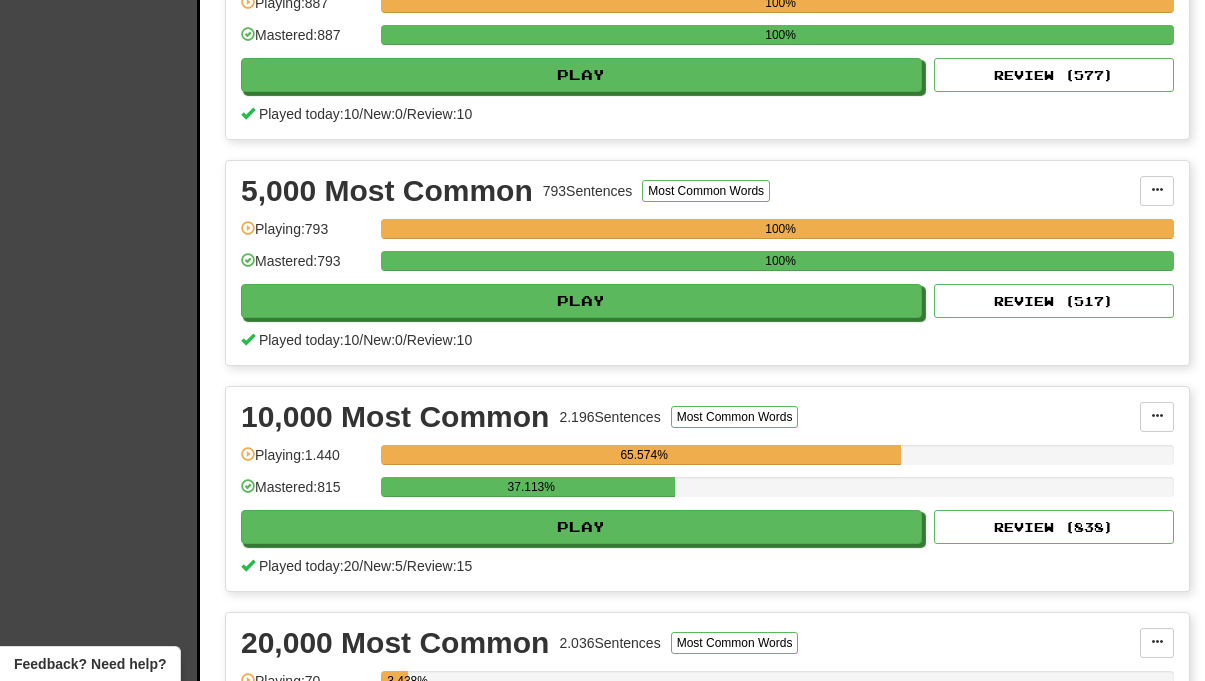 scroll, scrollTop: 1245, scrollLeft: 0, axis: vertical 